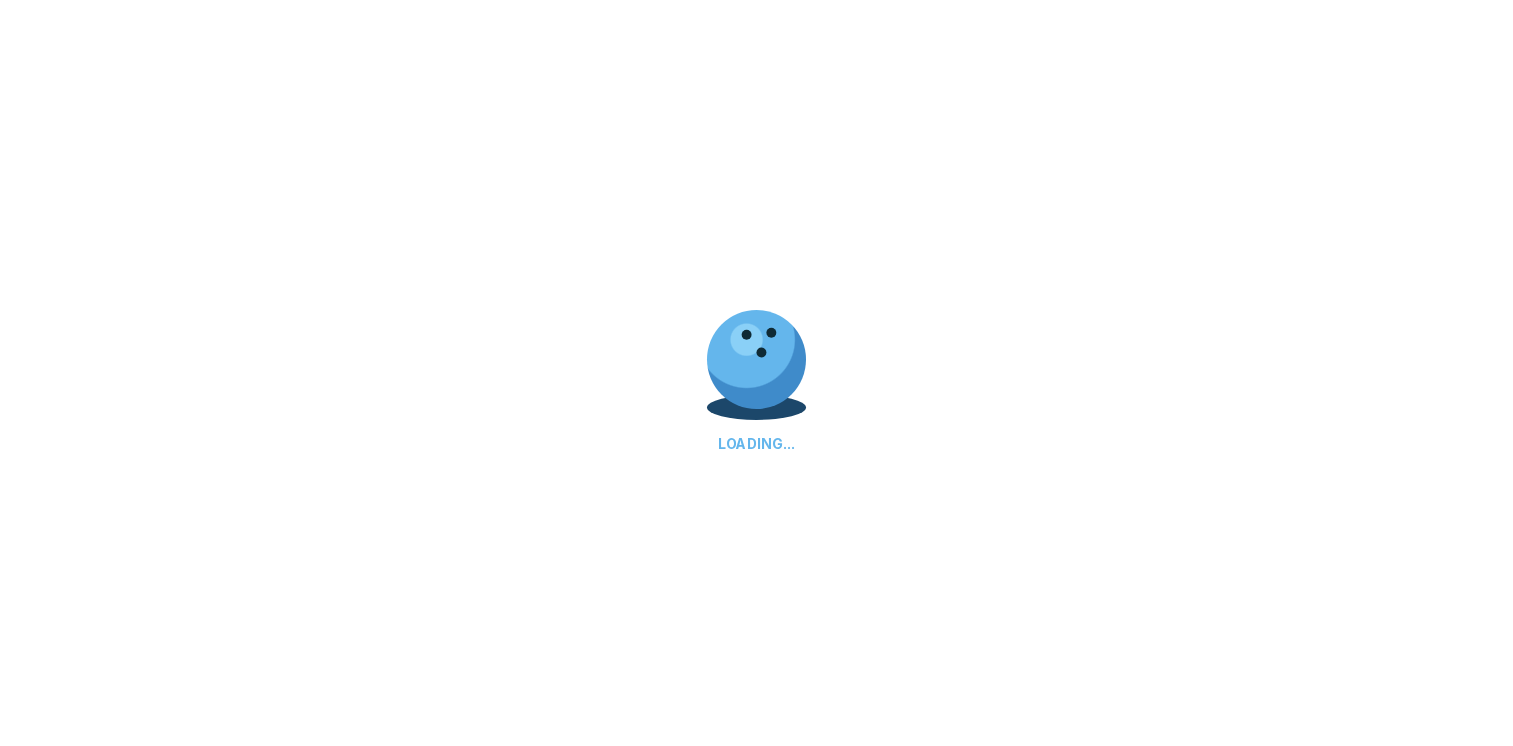 scroll, scrollTop: 0, scrollLeft: 0, axis: both 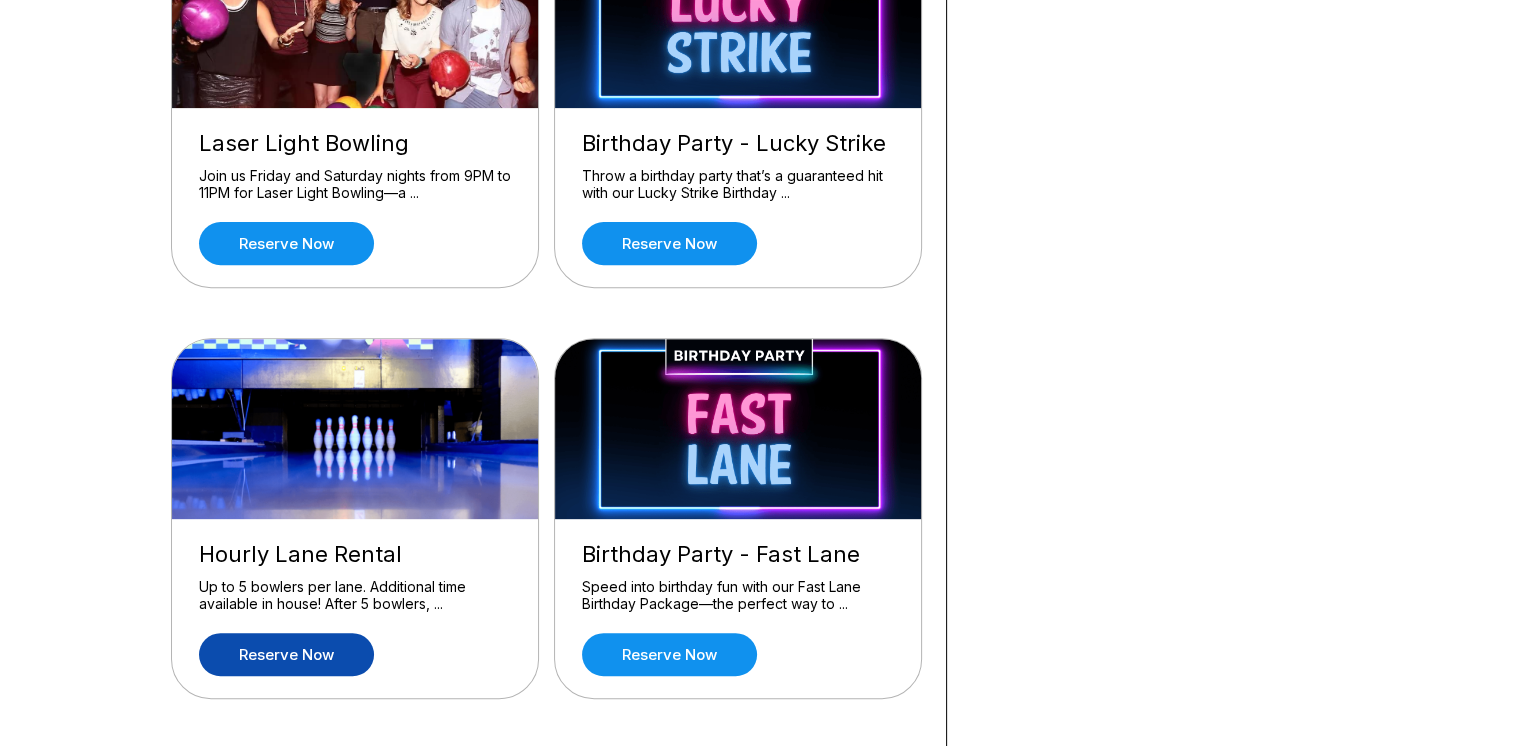 click on "Reserve now" at bounding box center [286, 654] 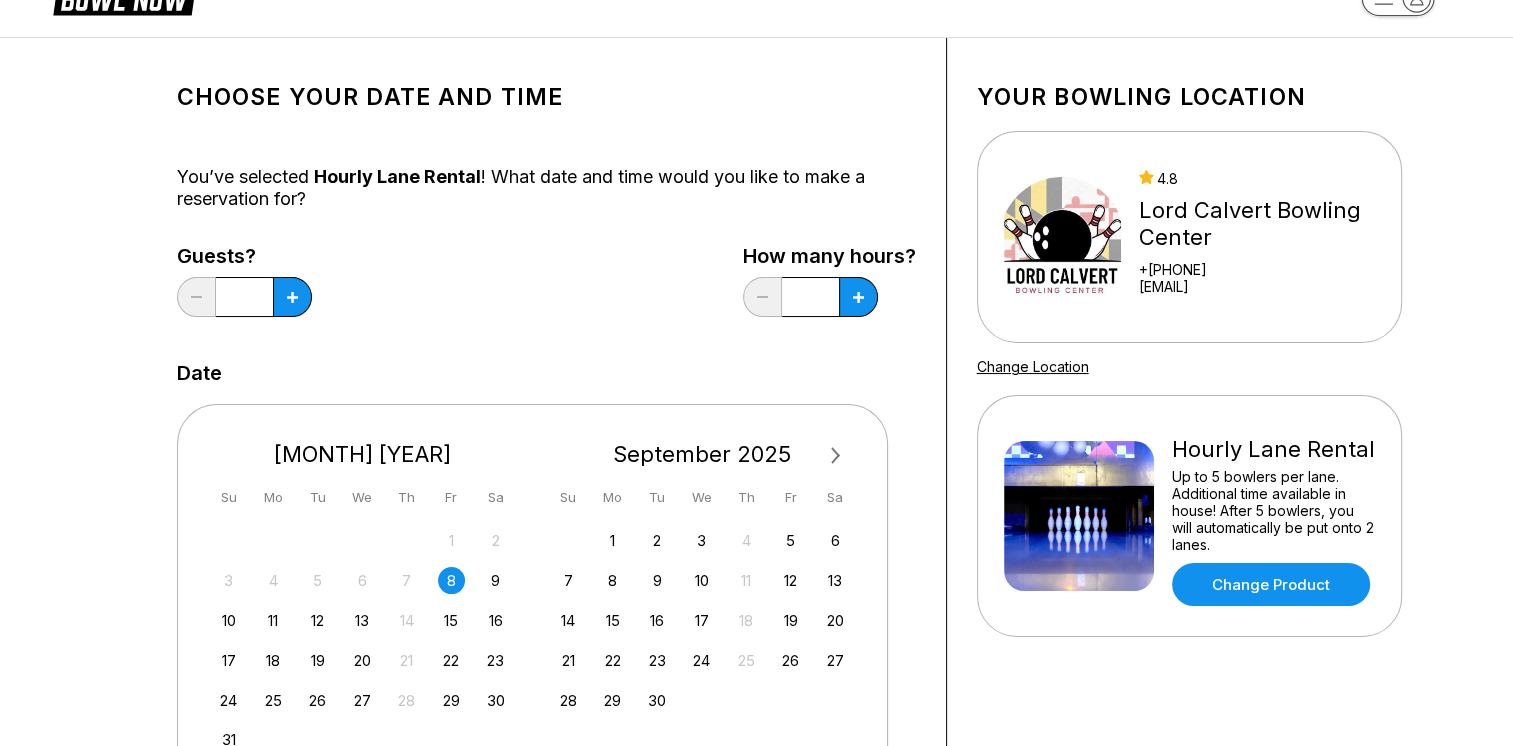 scroll, scrollTop: 100, scrollLeft: 0, axis: vertical 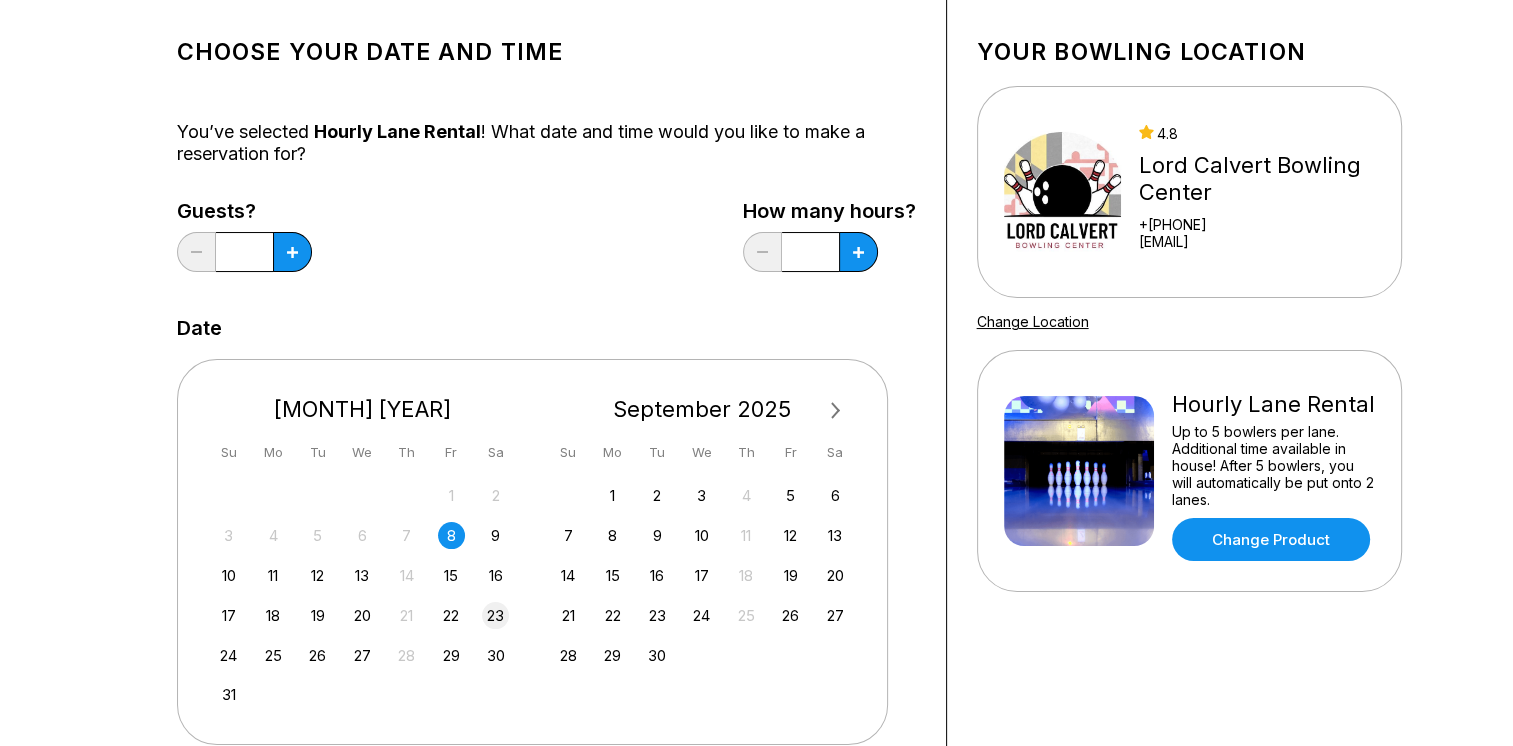 click on "23" at bounding box center (495, 615) 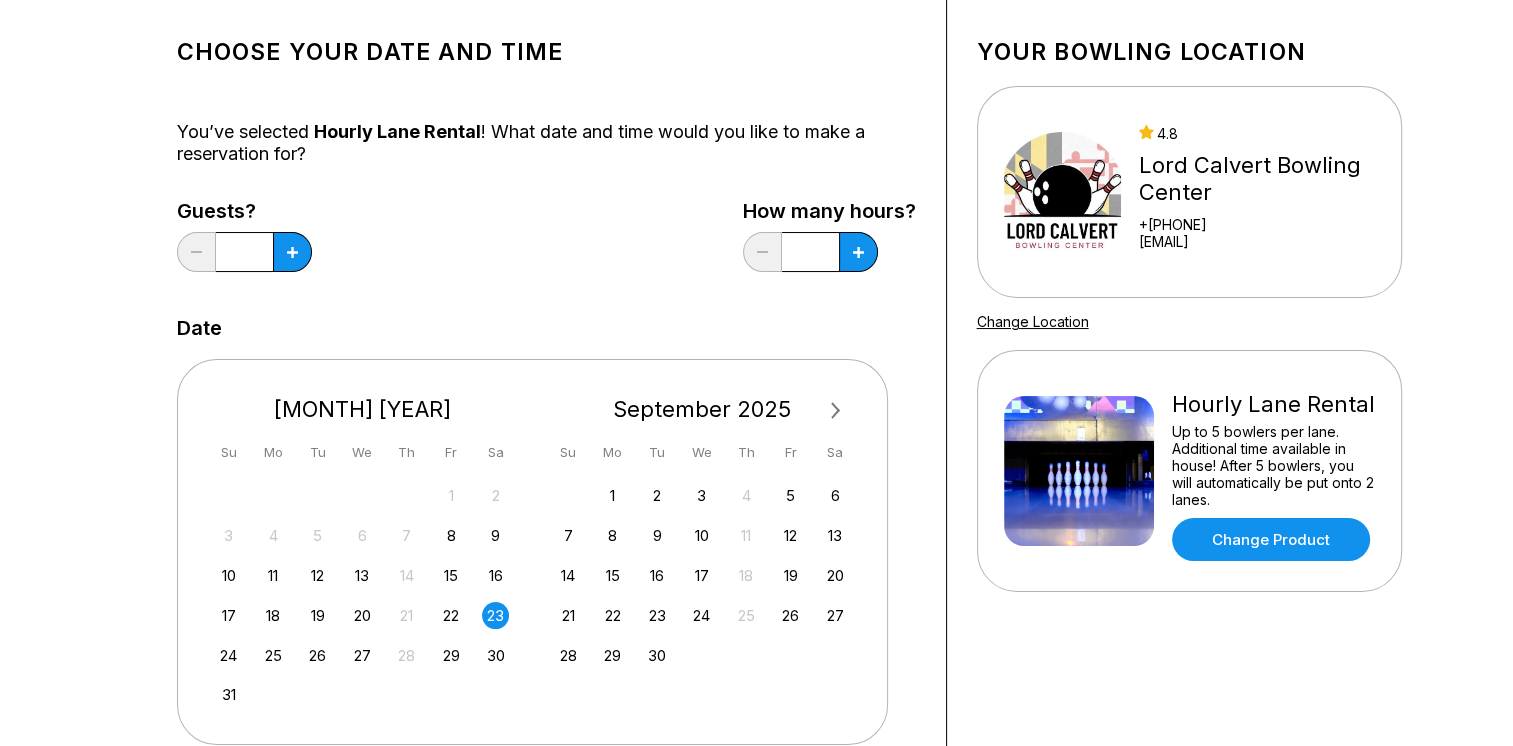 click on "Guests? * How many hours? *" at bounding box center (546, 241) 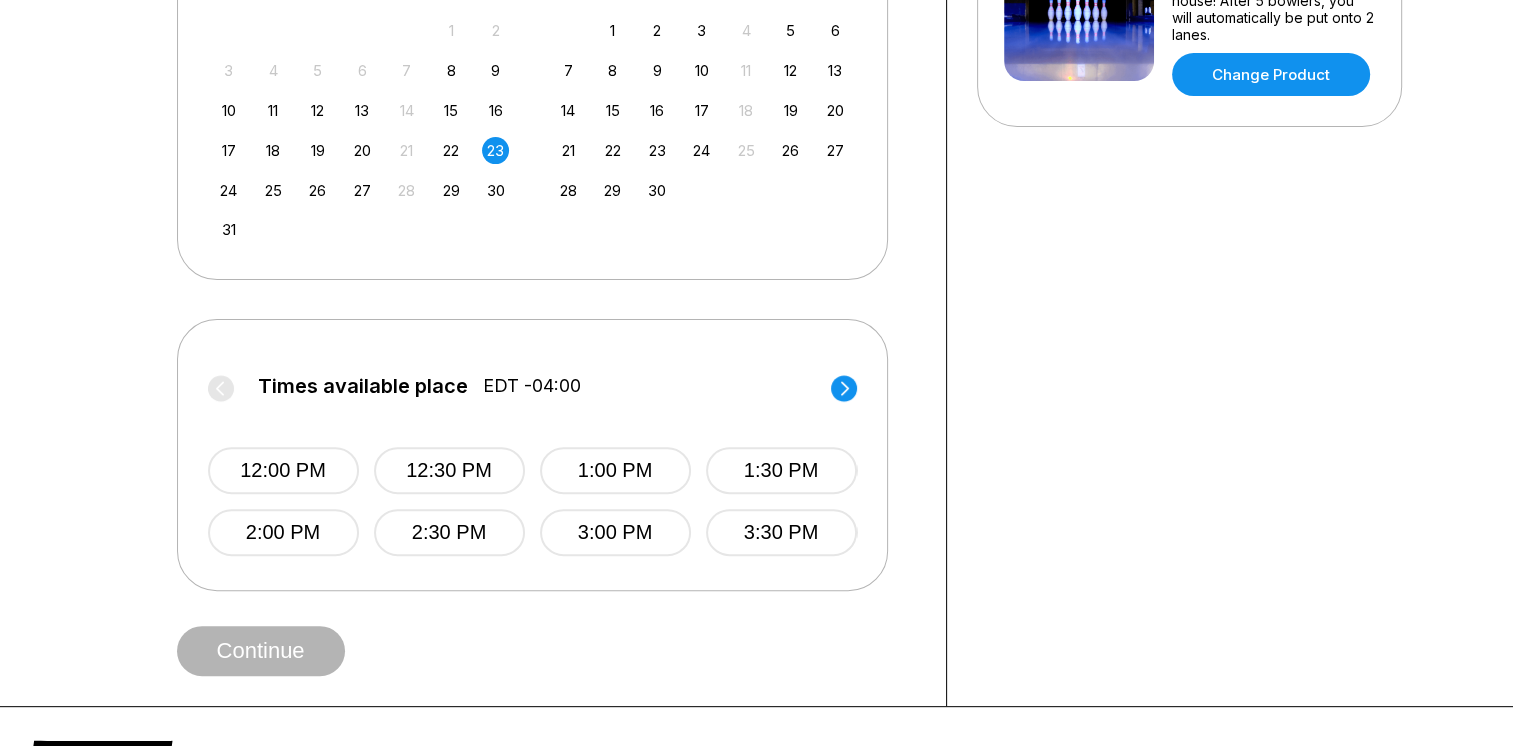 scroll, scrollTop: 600, scrollLeft: 0, axis: vertical 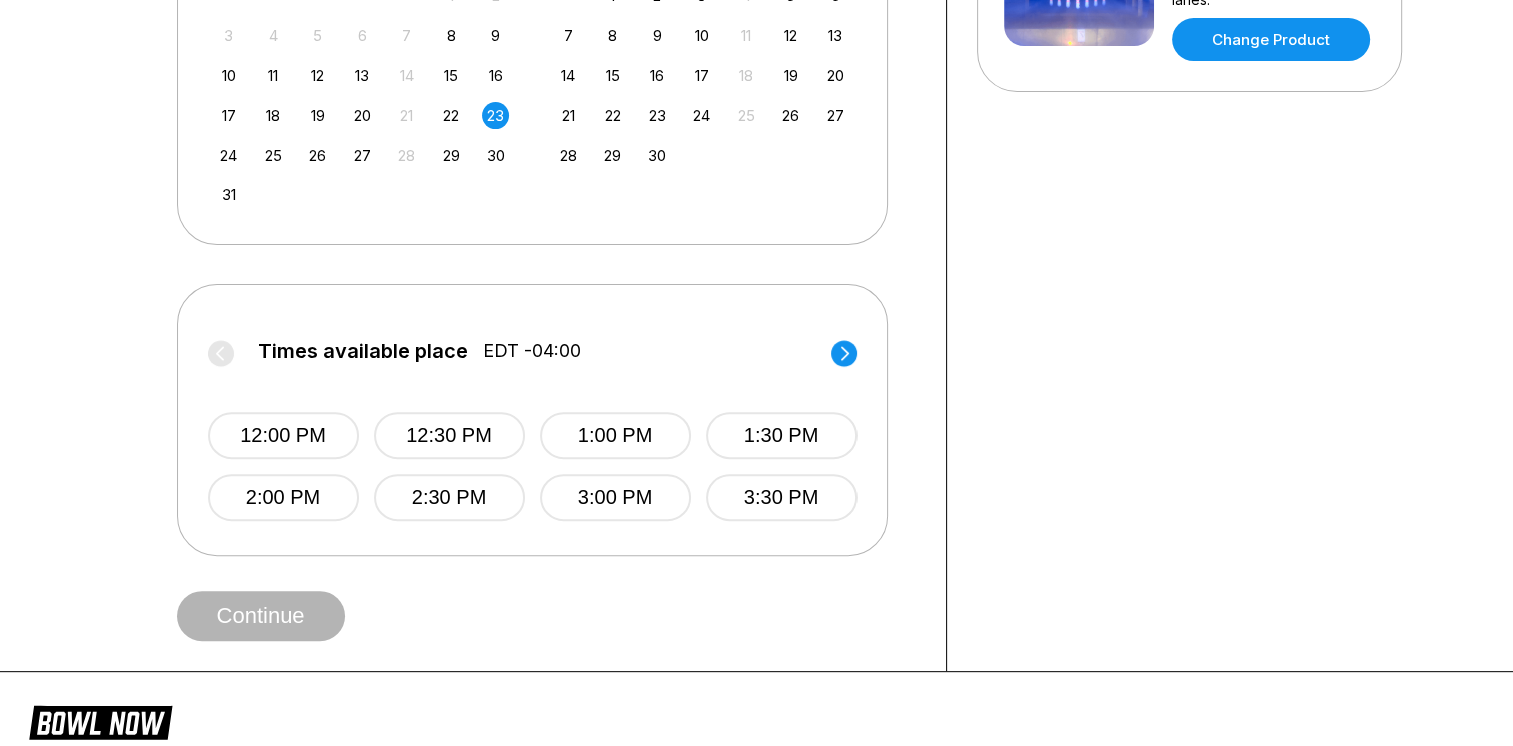click 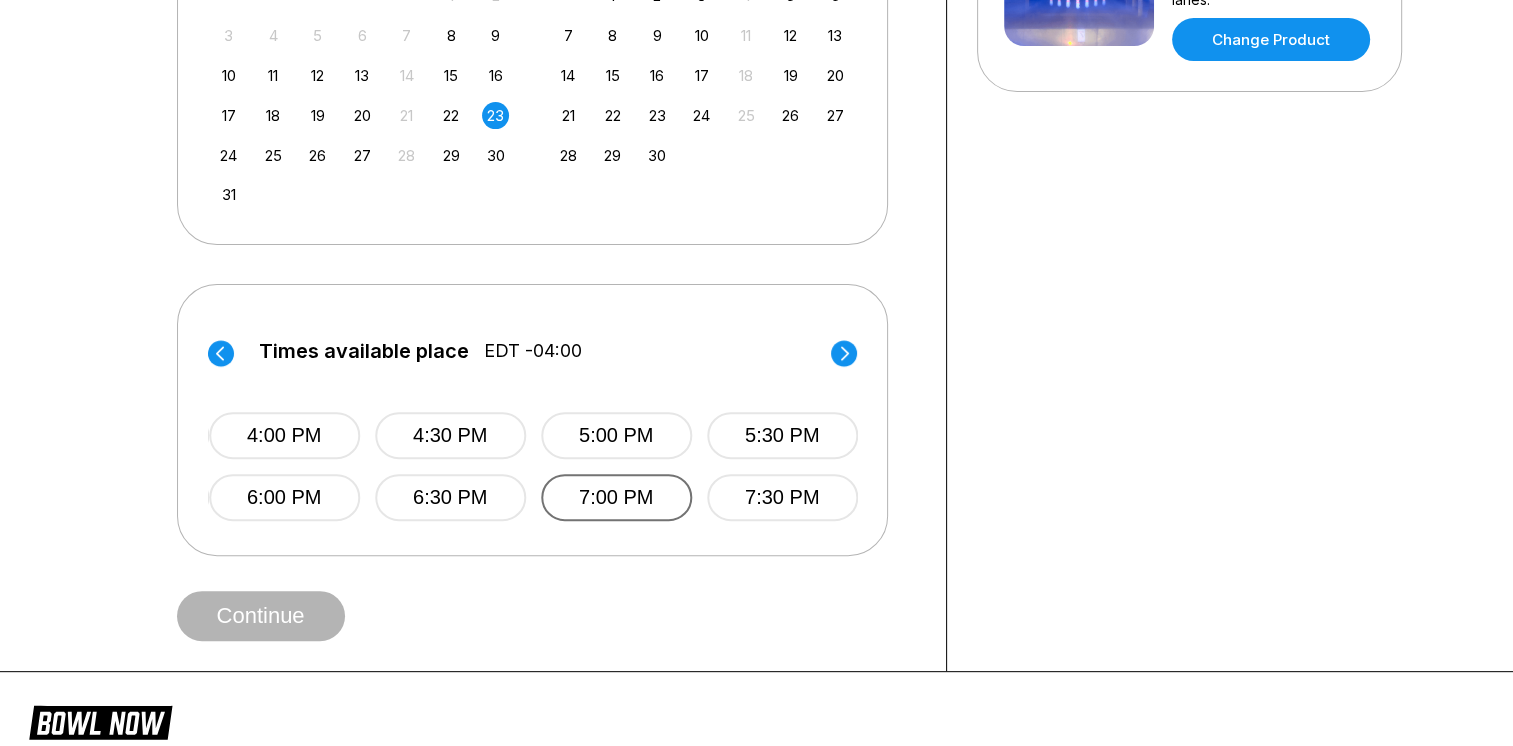 click on "7:00 PM" at bounding box center [616, 497] 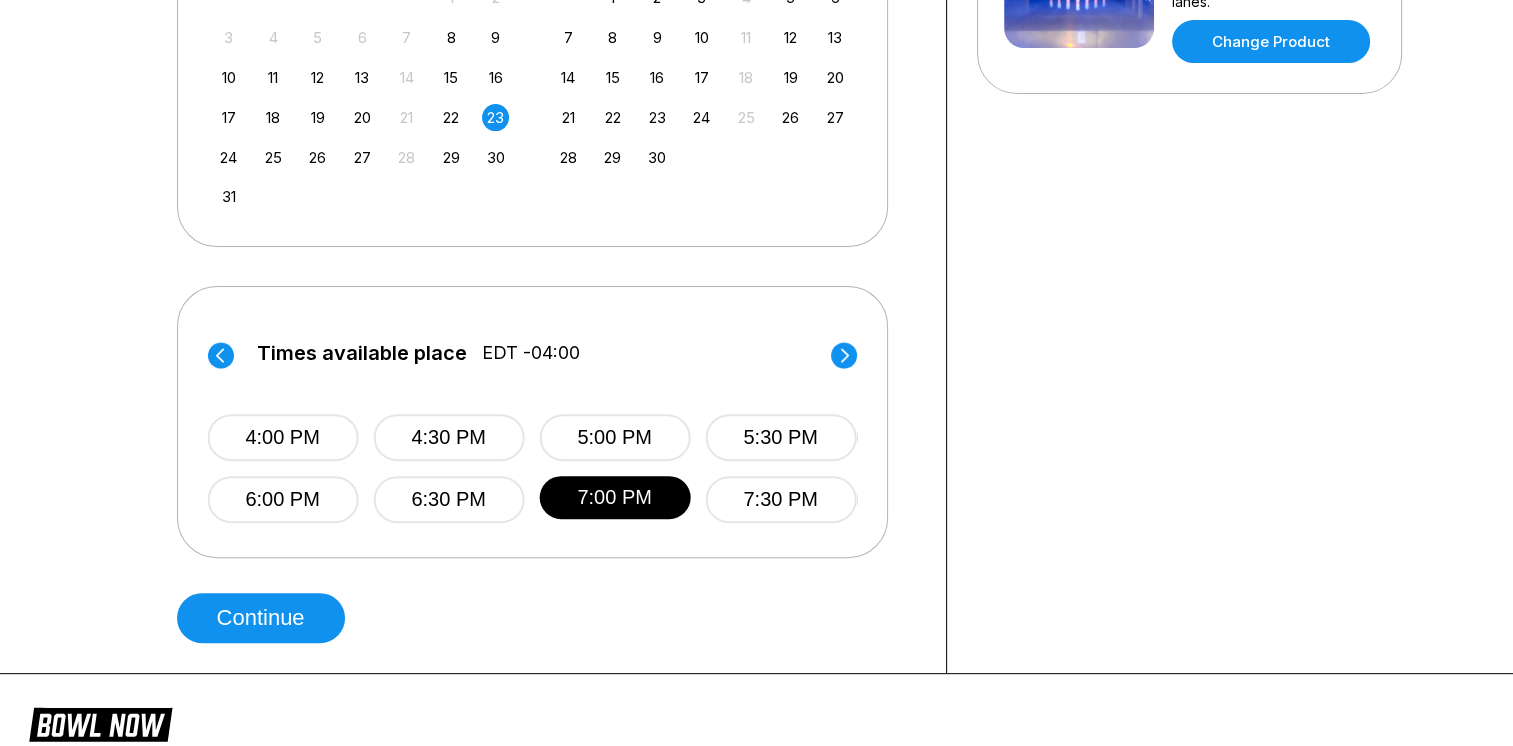 scroll, scrollTop: 600, scrollLeft: 0, axis: vertical 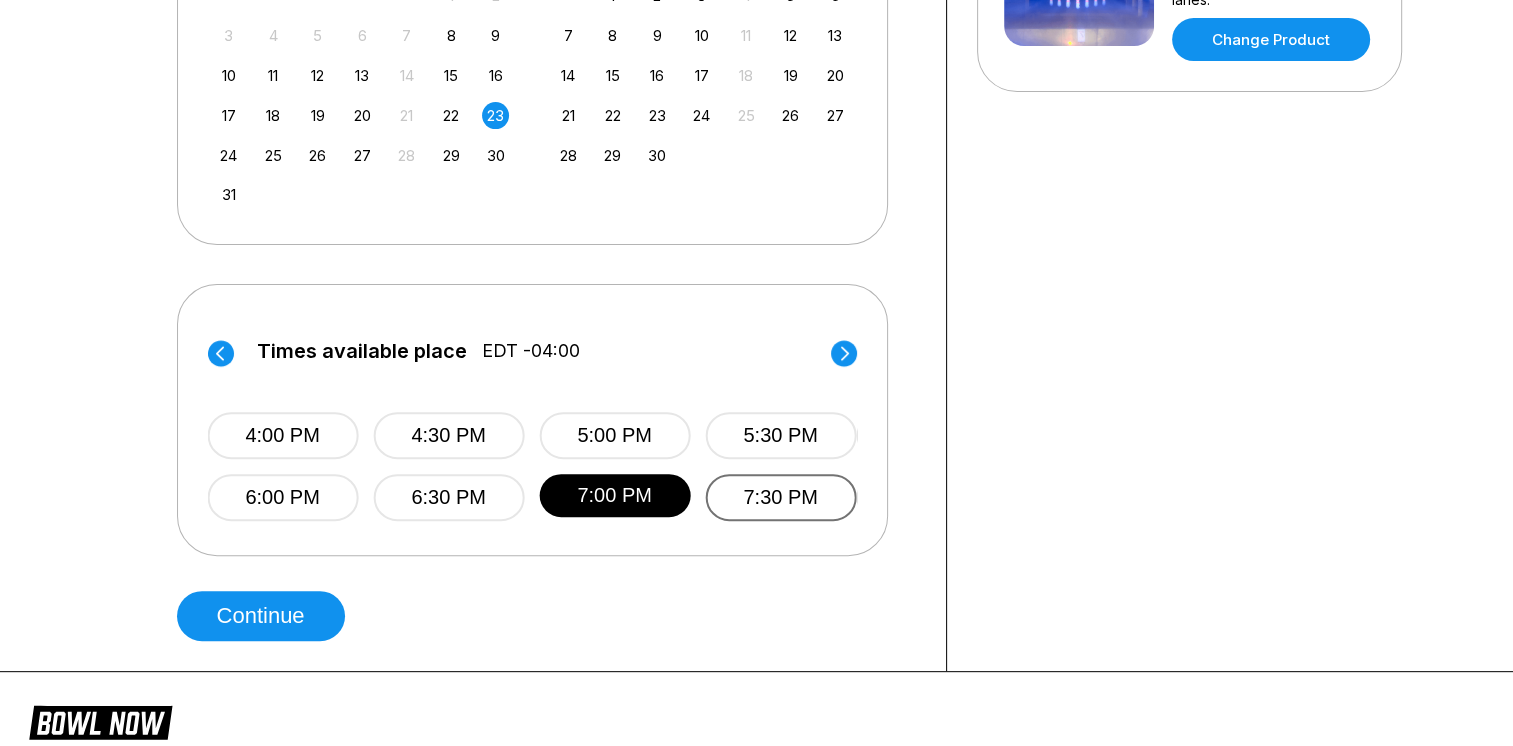 click on "7:30 PM" at bounding box center (780, 497) 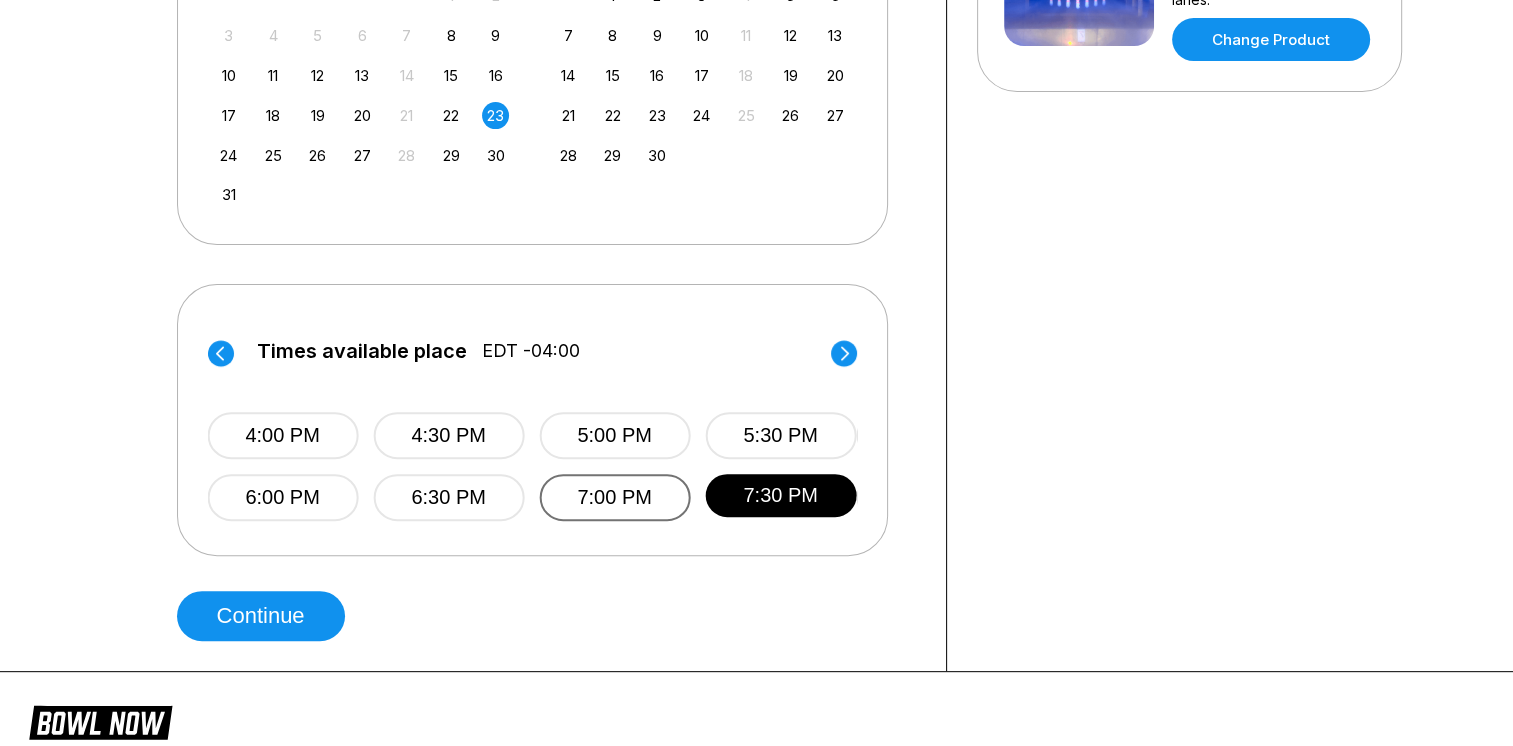 click on "7:00 PM" at bounding box center (614, 497) 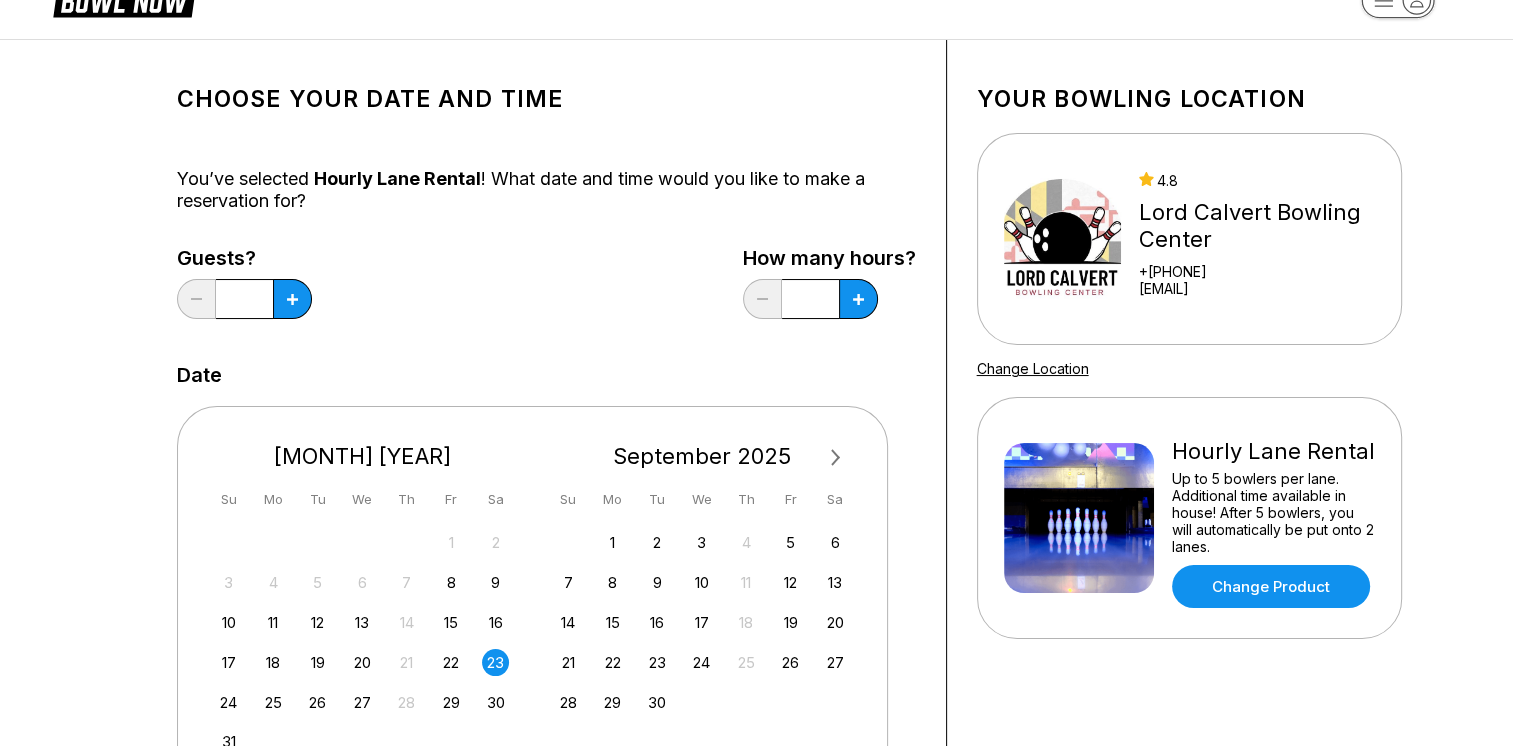 scroll, scrollTop: 100, scrollLeft: 0, axis: vertical 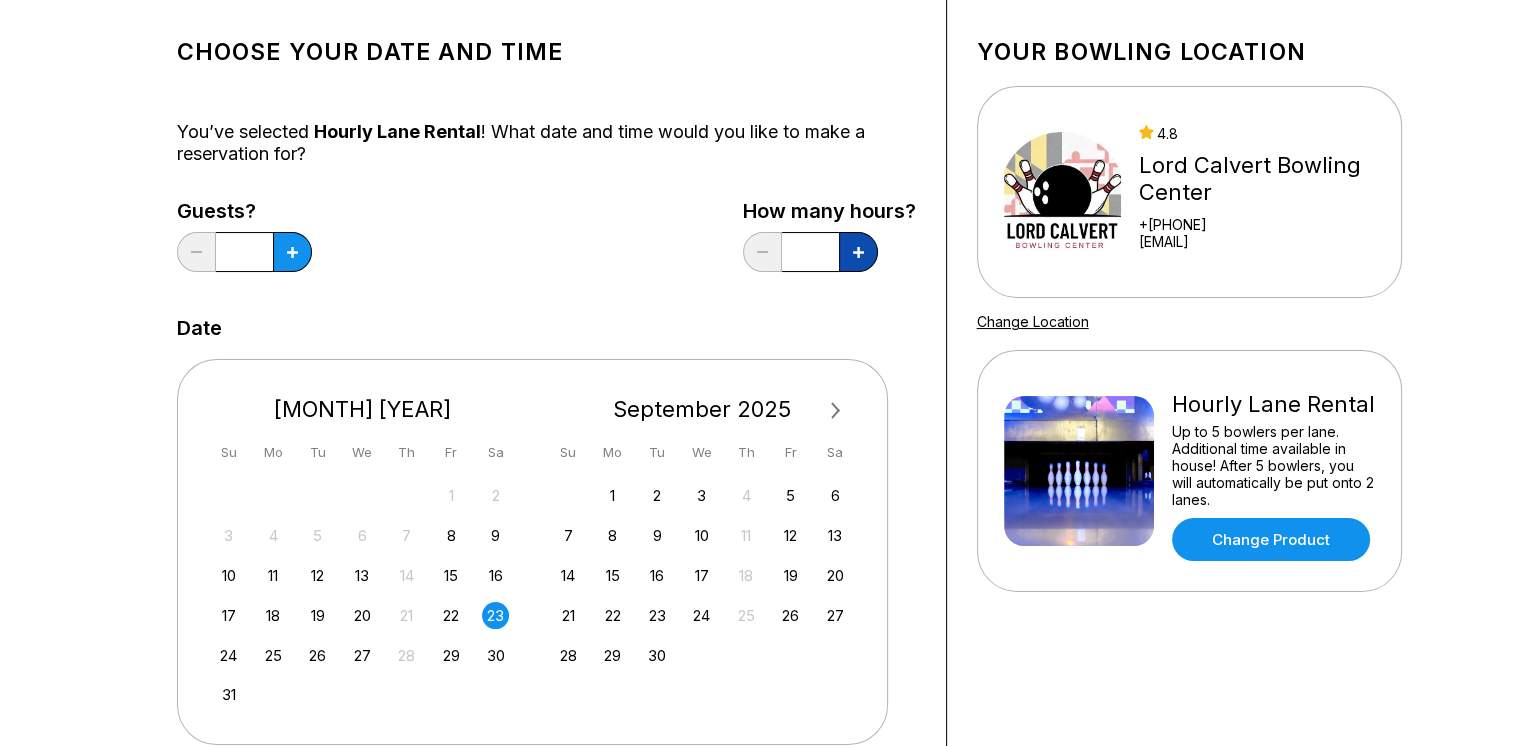 click at bounding box center (292, 252) 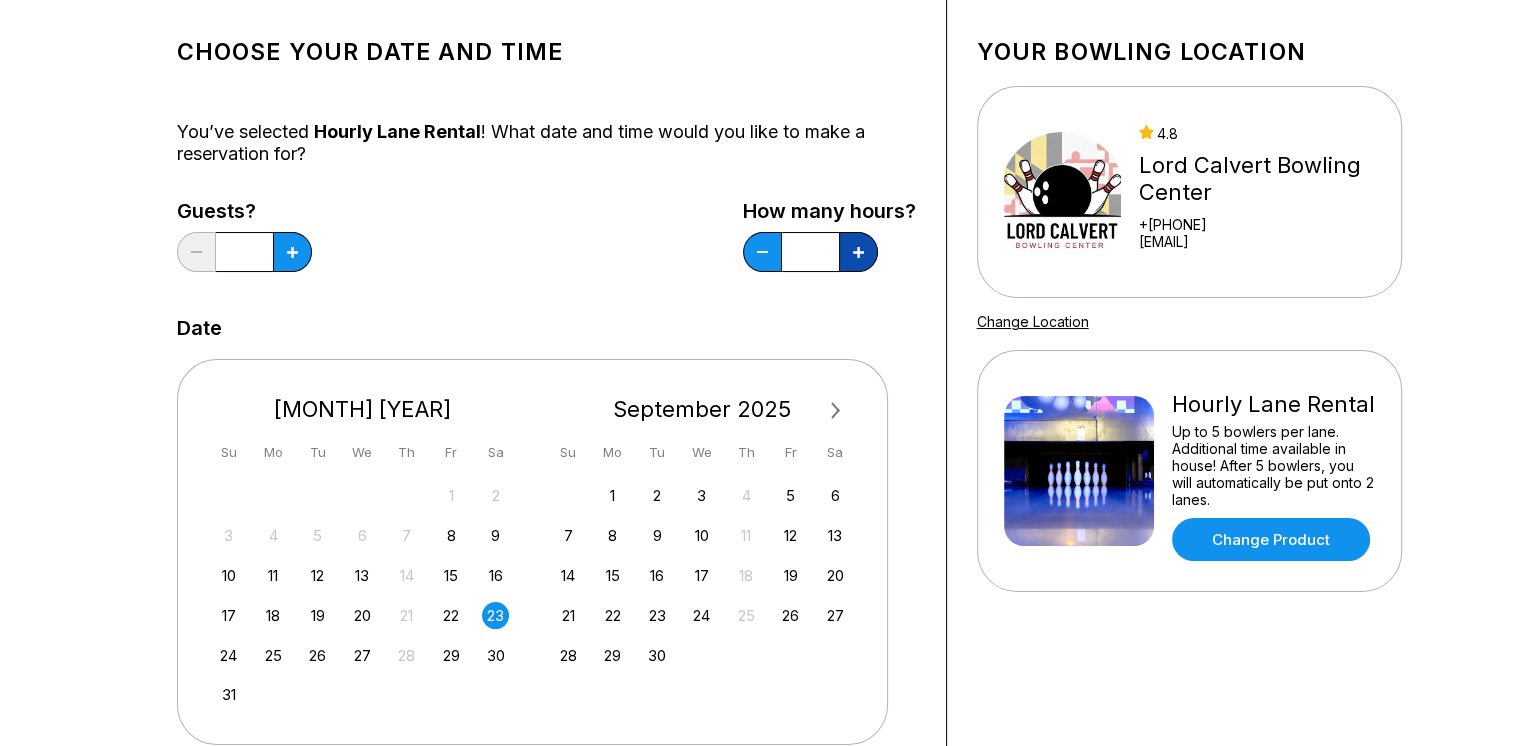 click at bounding box center [292, 252] 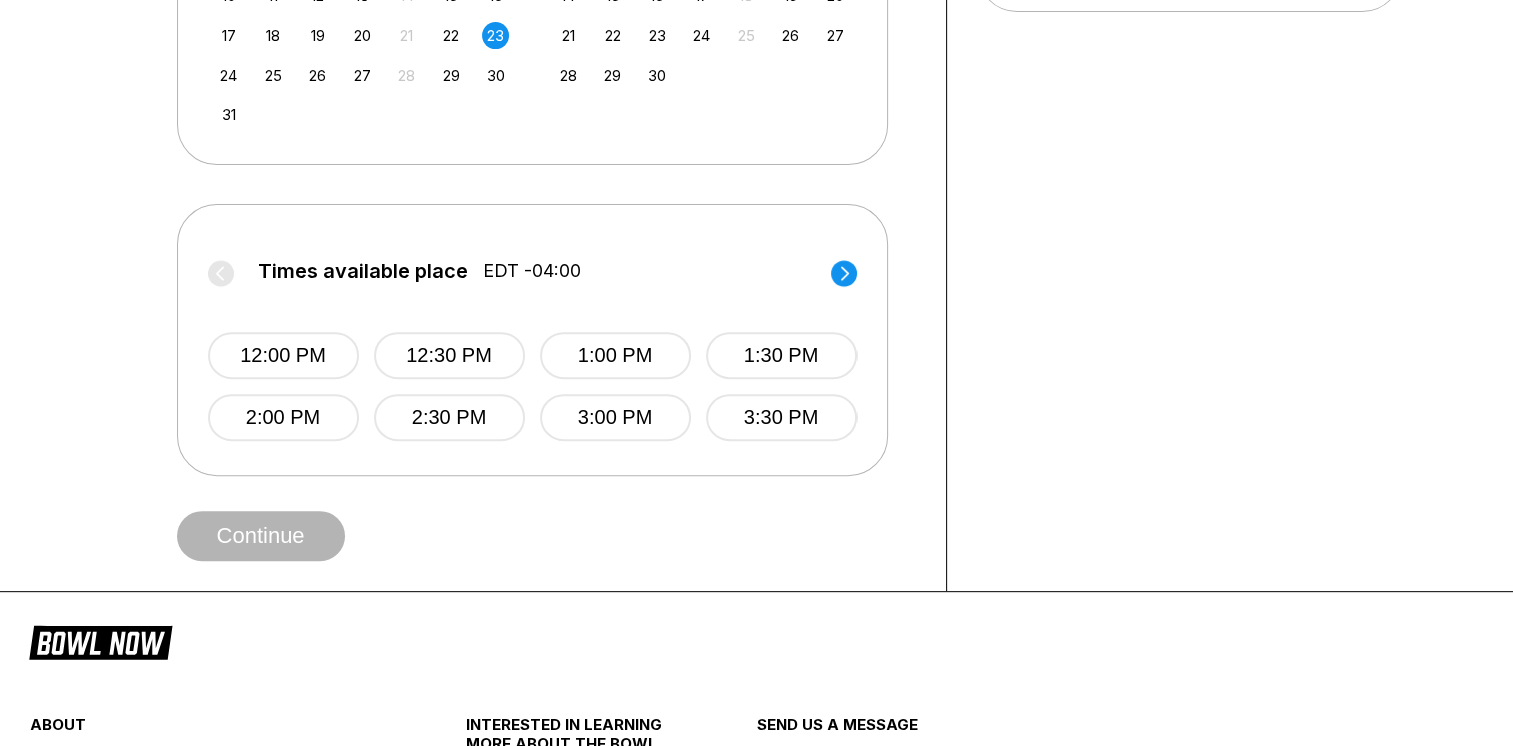 scroll, scrollTop: 700, scrollLeft: 0, axis: vertical 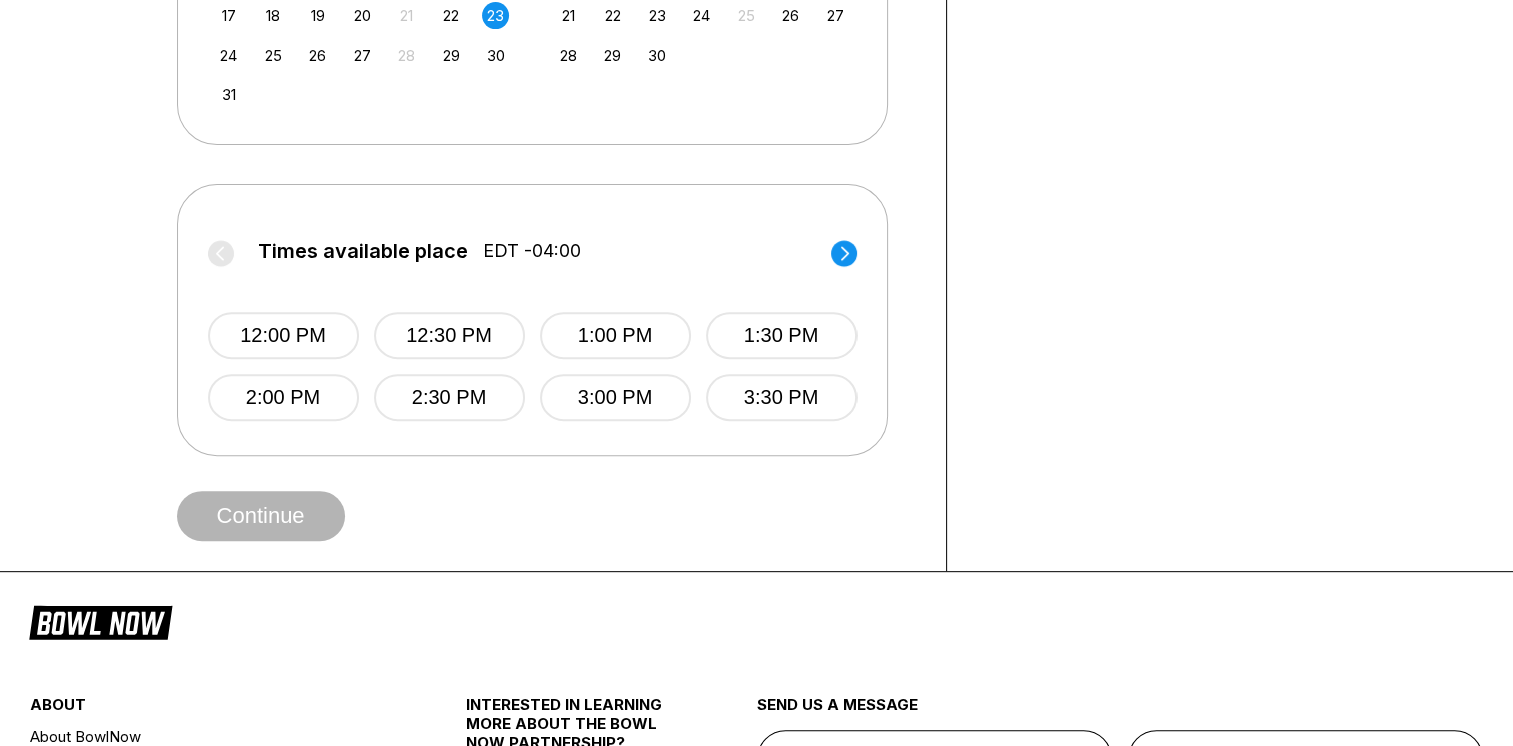 click 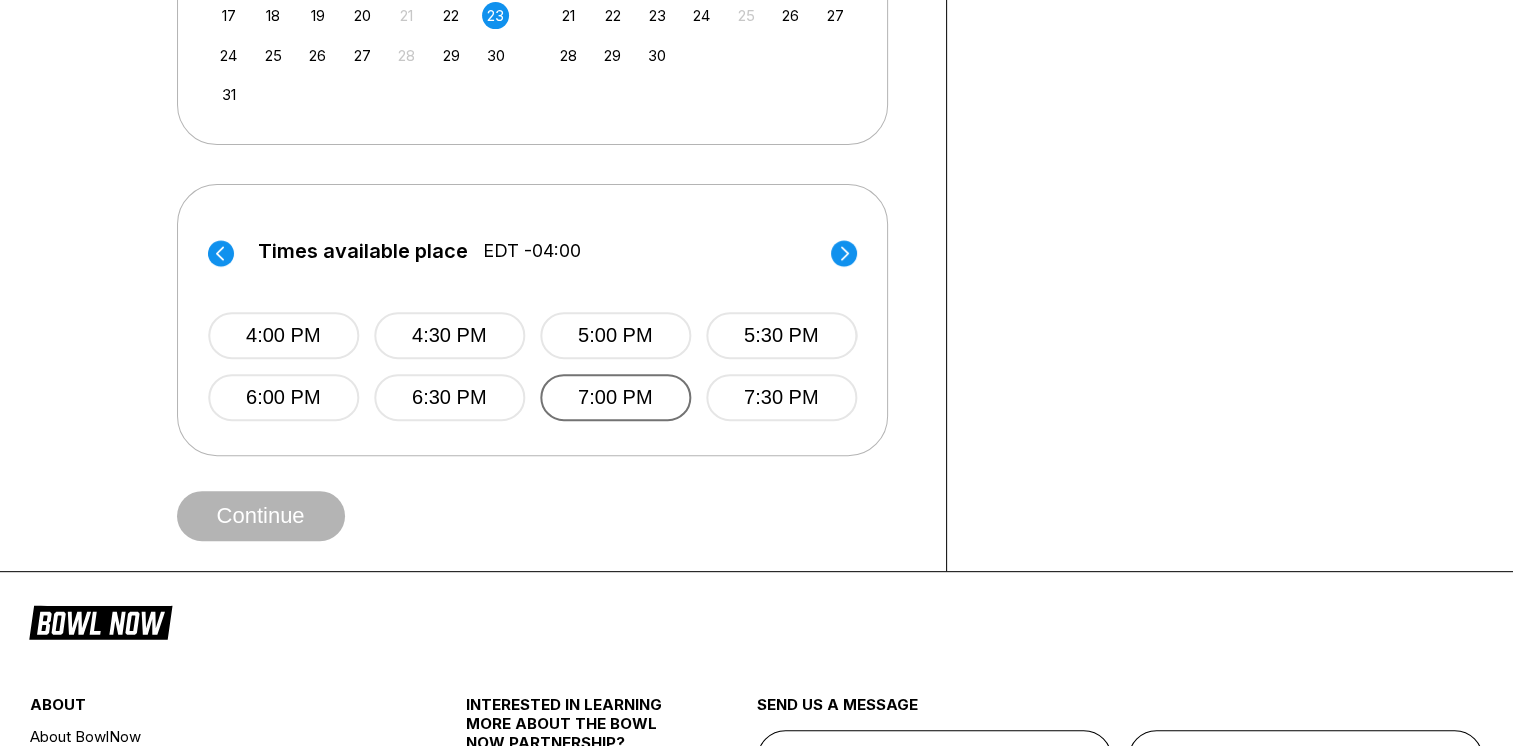 click on "7:00 PM" at bounding box center (615, 397) 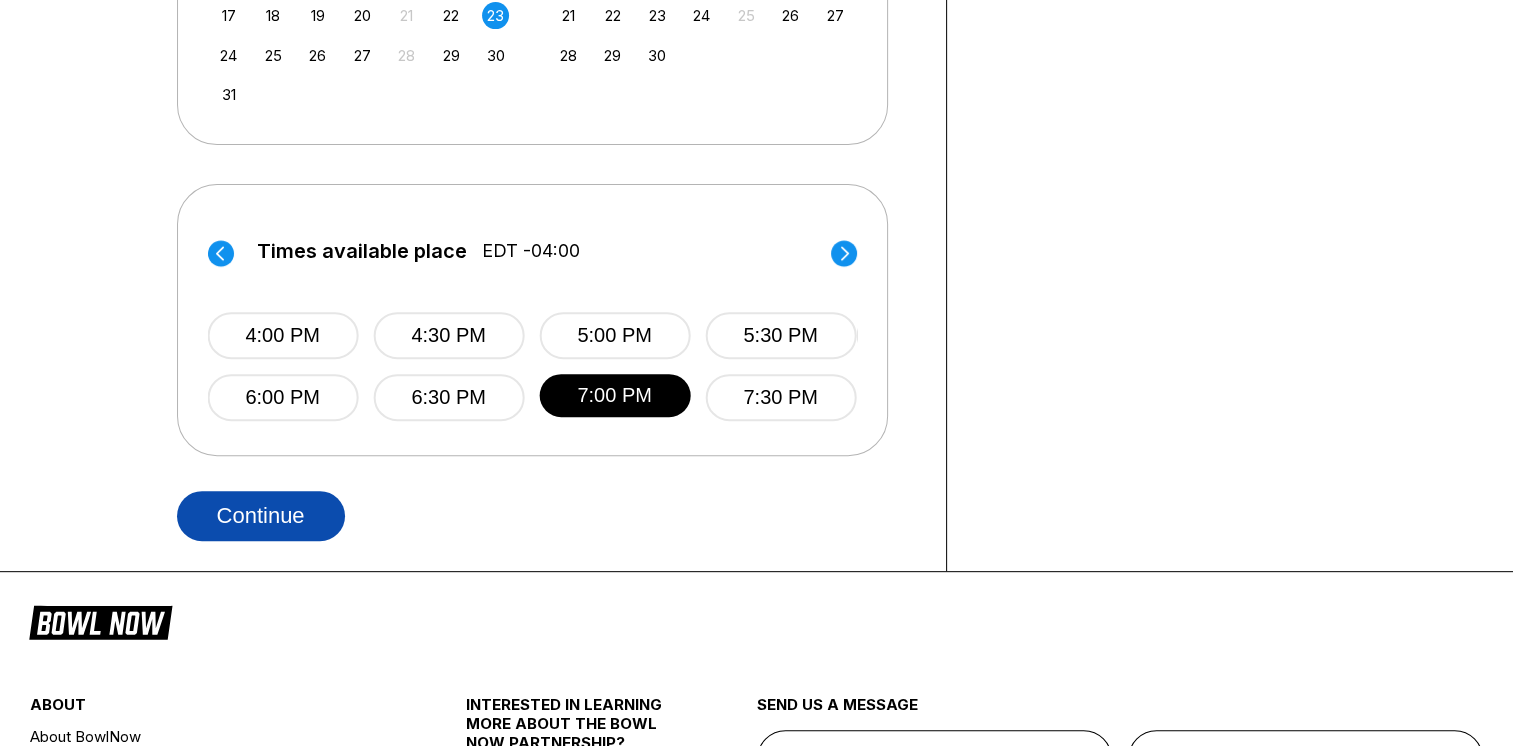 click on "Continue" at bounding box center [261, 516] 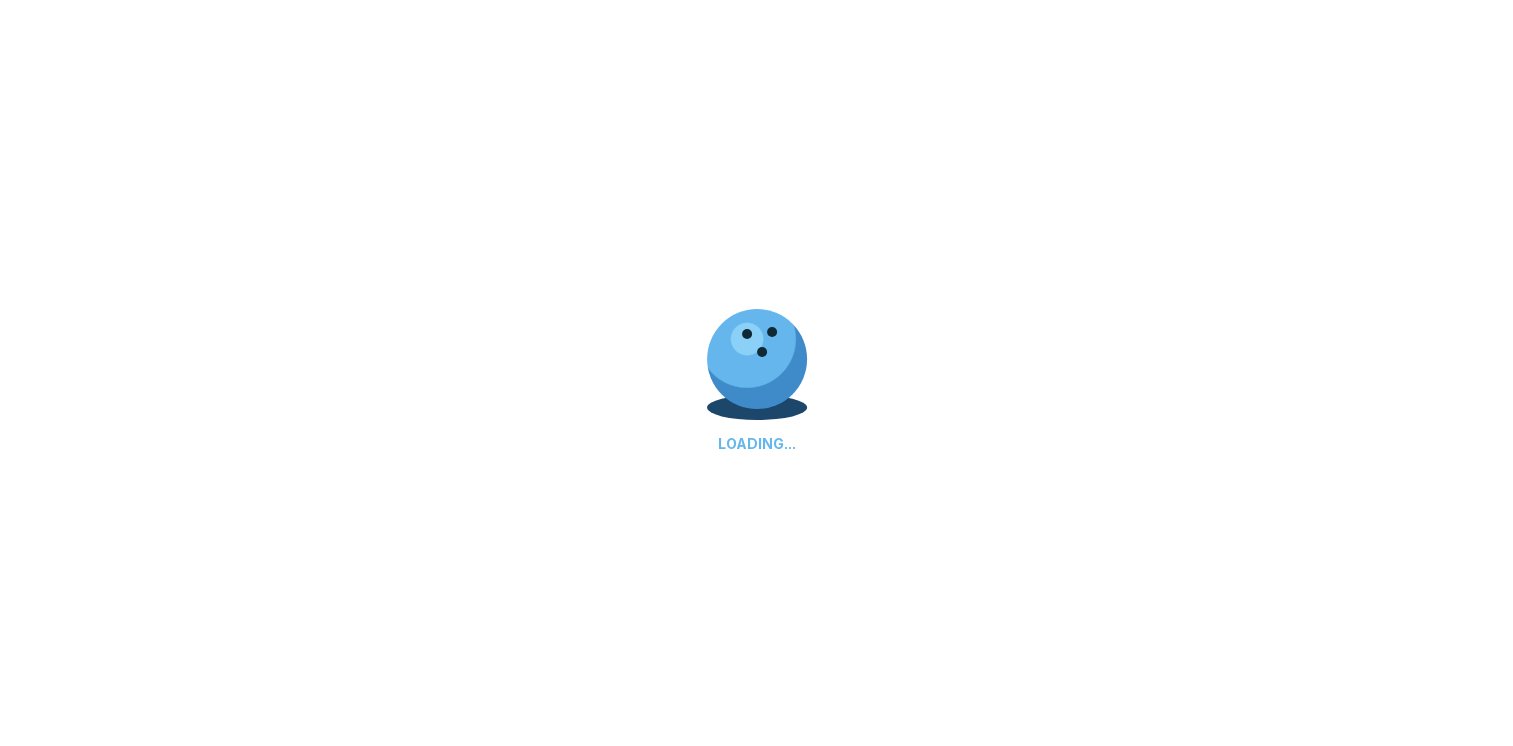 select on "**" 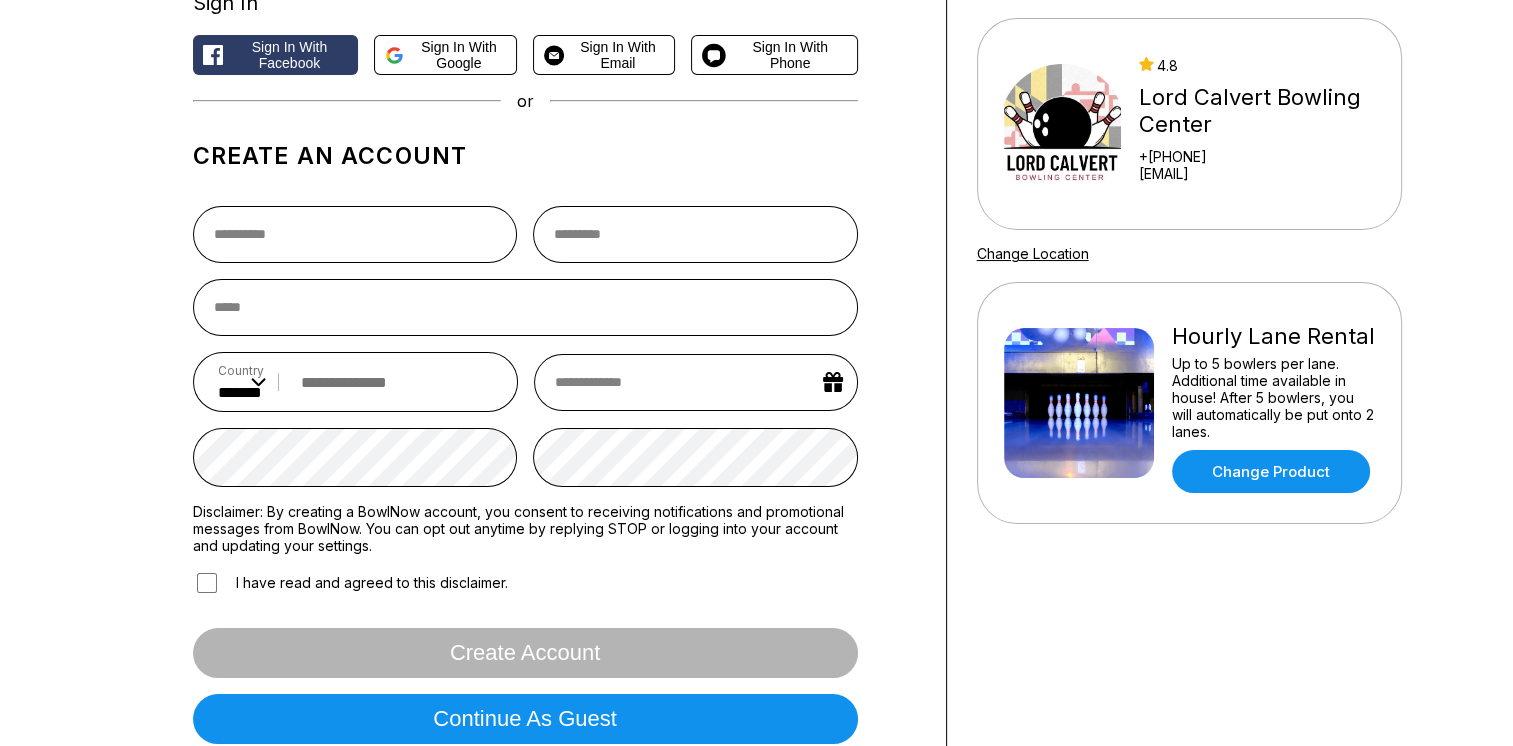 scroll, scrollTop: 500, scrollLeft: 0, axis: vertical 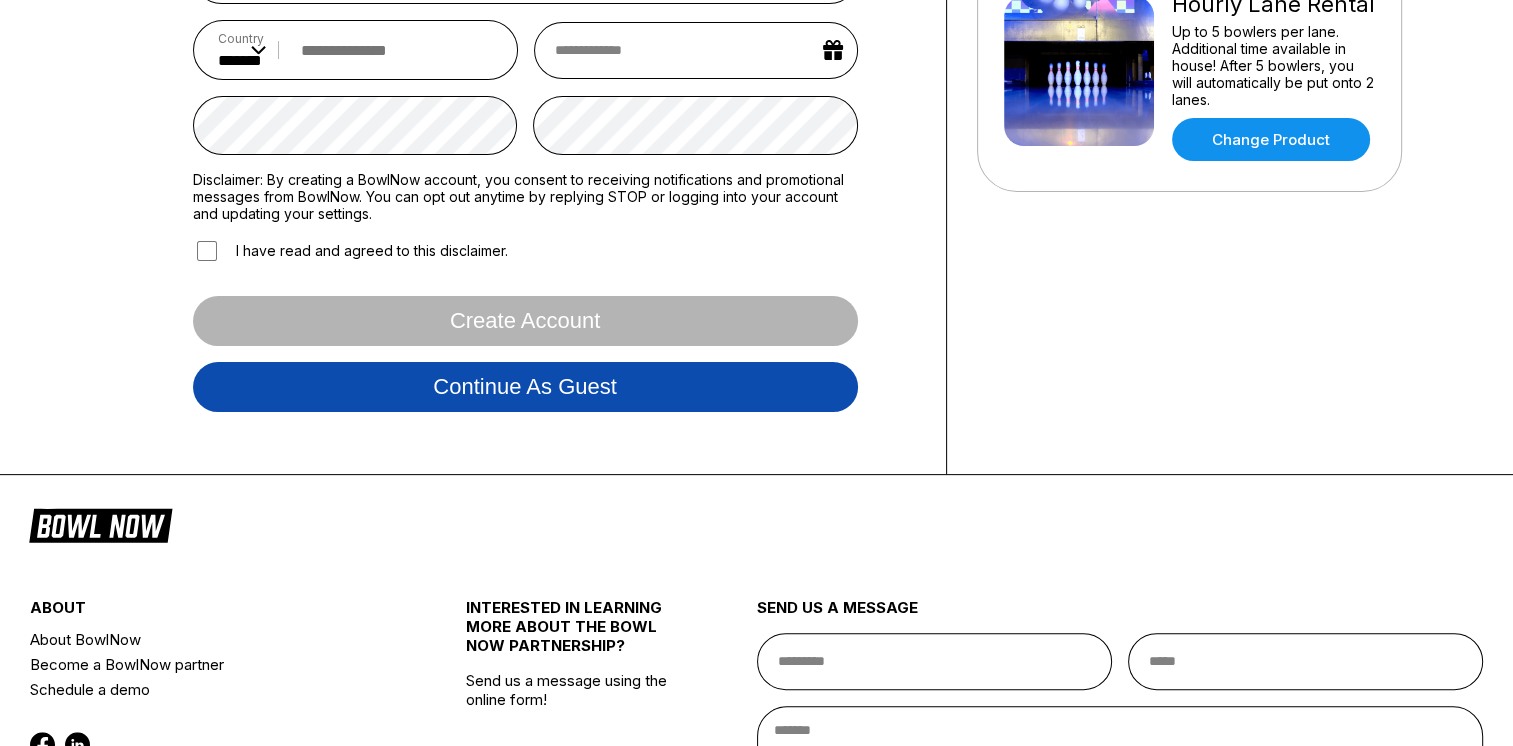 click on "Continue as guest" at bounding box center (525, 387) 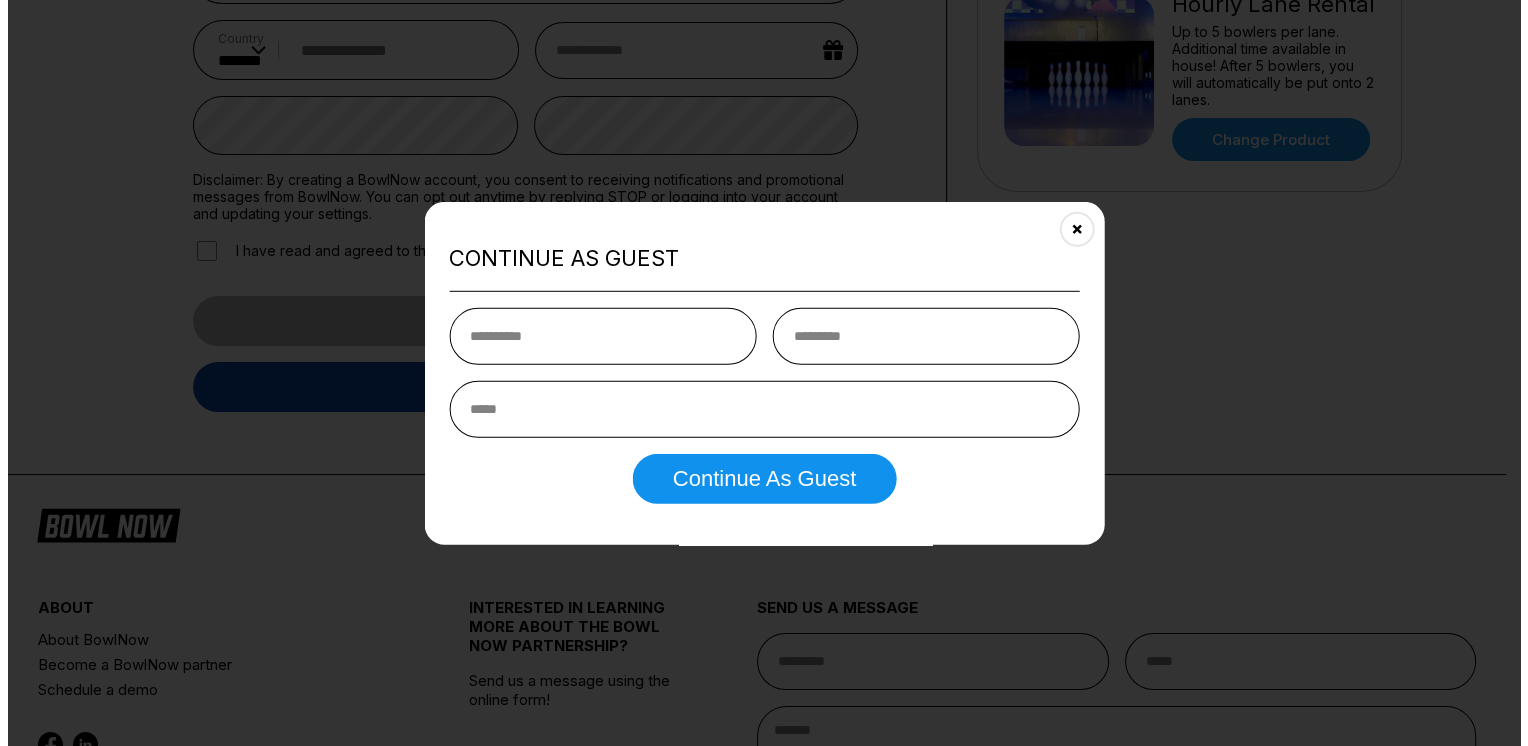 scroll, scrollTop: 372, scrollLeft: 0, axis: vertical 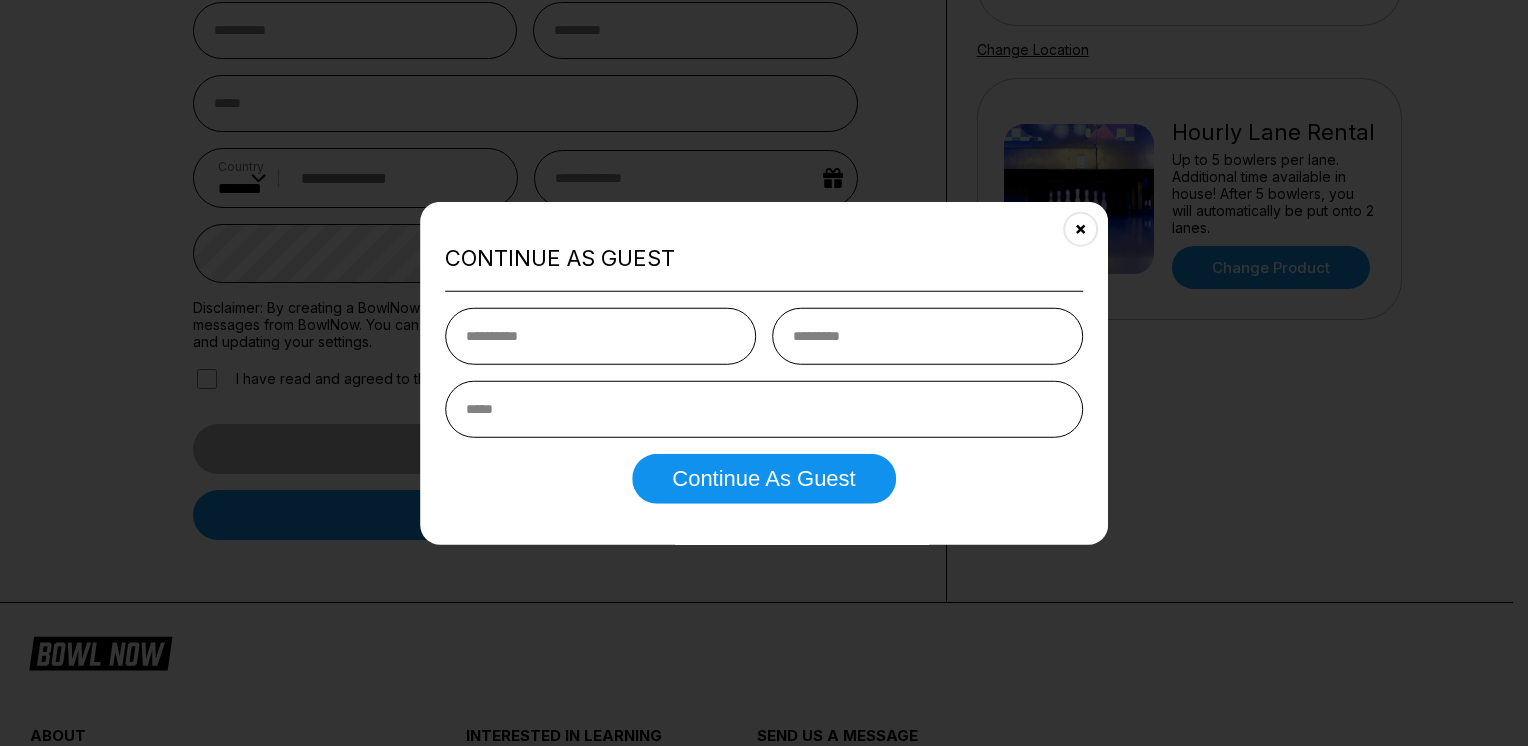 click at bounding box center (600, 335) 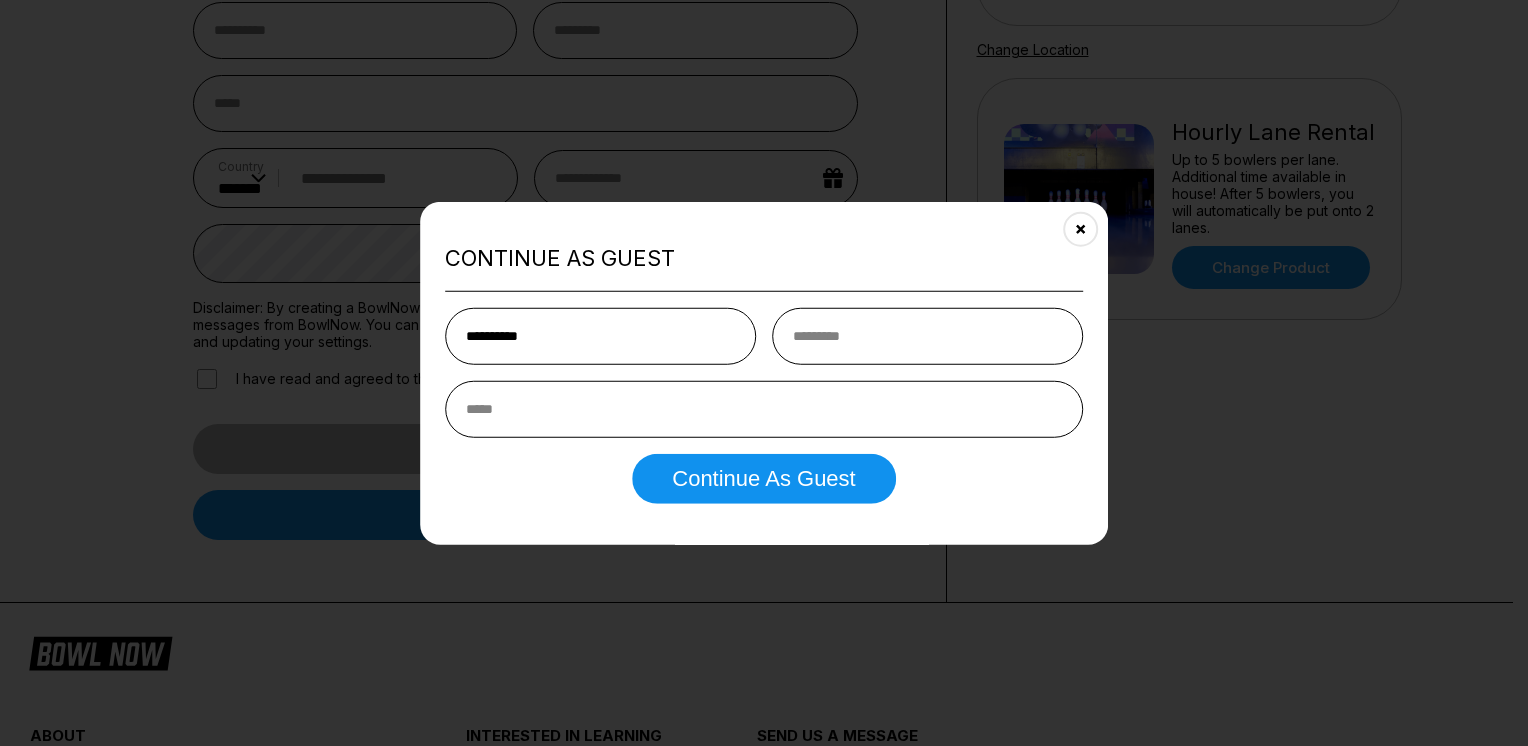 type on "*********" 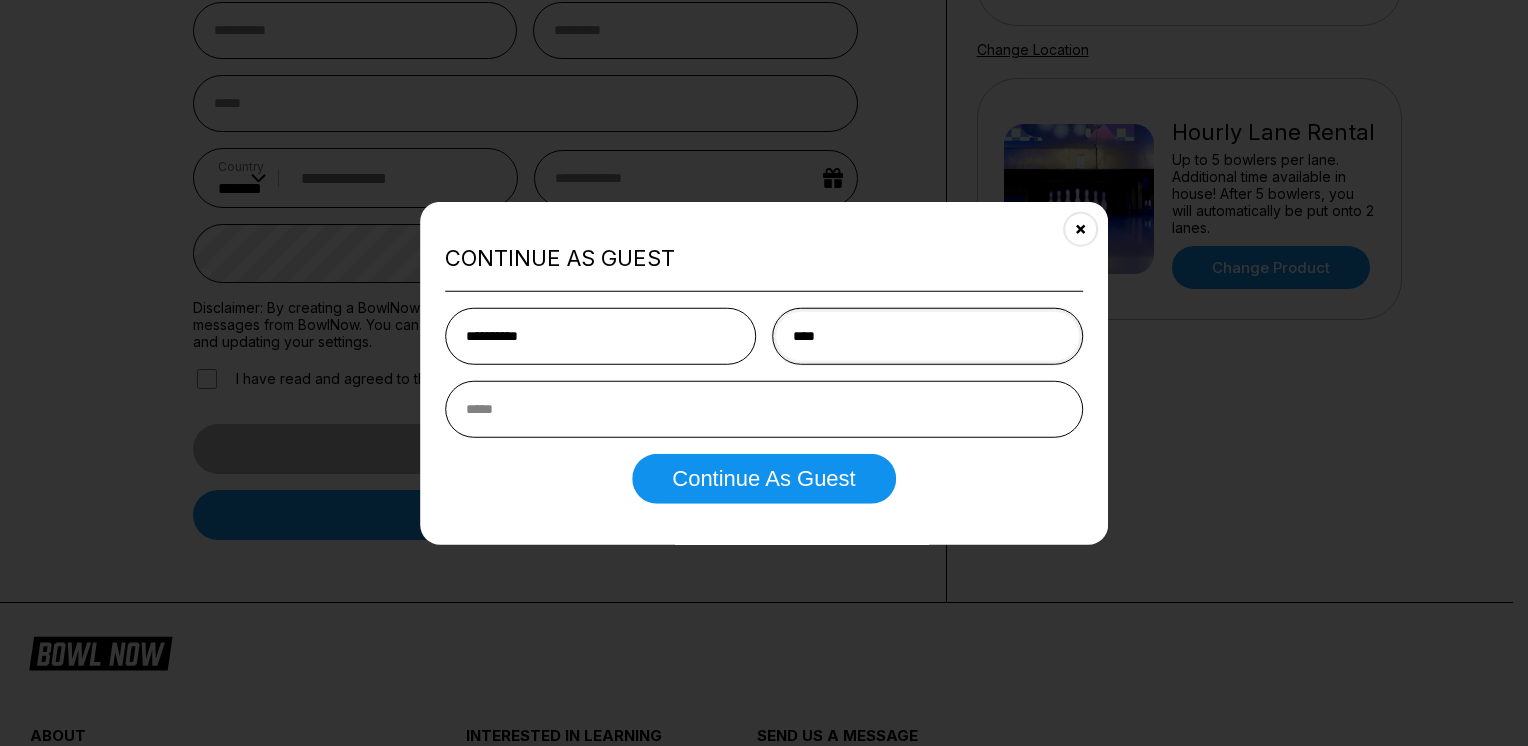 type on "****" 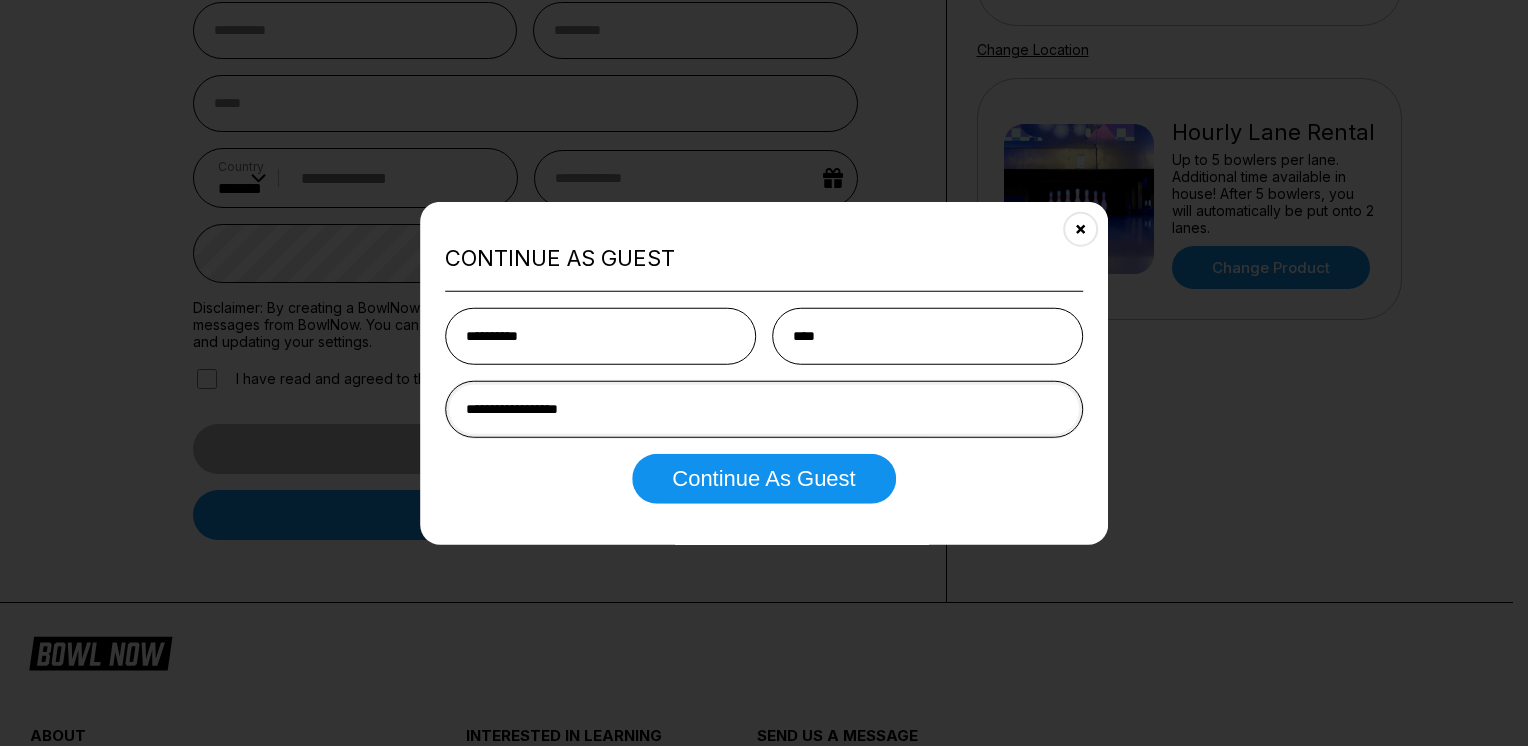 type on "**********" 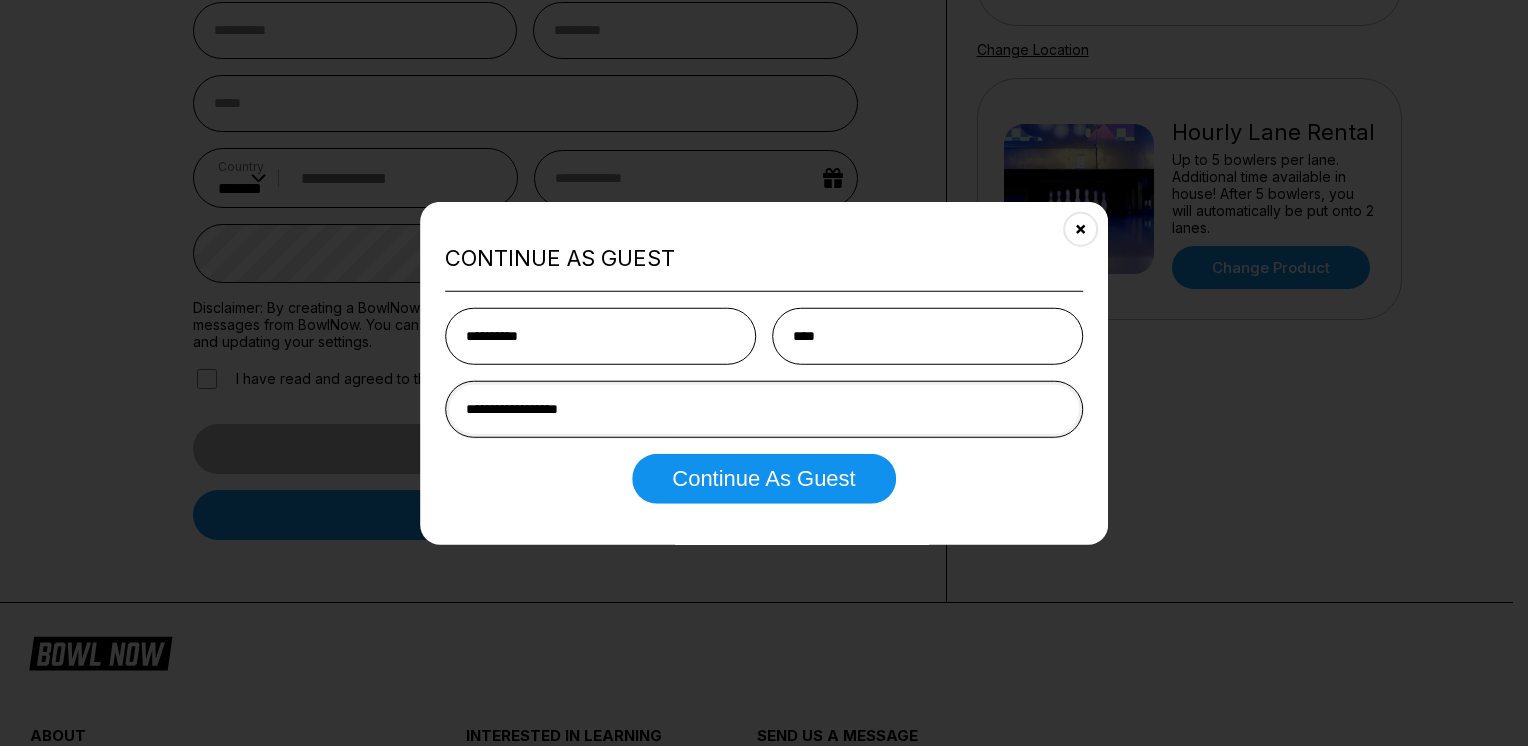 click on "Continue as Guest" at bounding box center (763, 478) 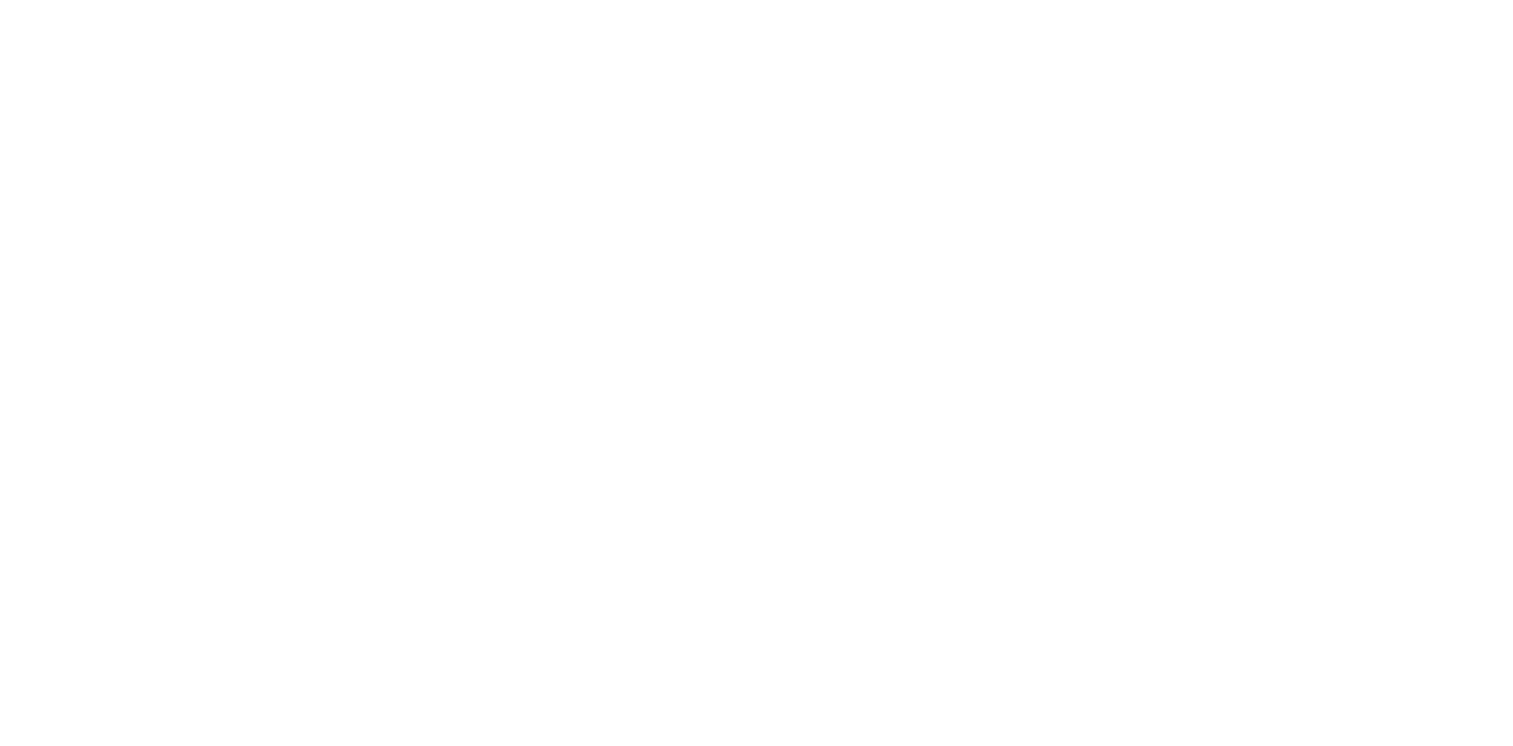 scroll, scrollTop: 0, scrollLeft: 0, axis: both 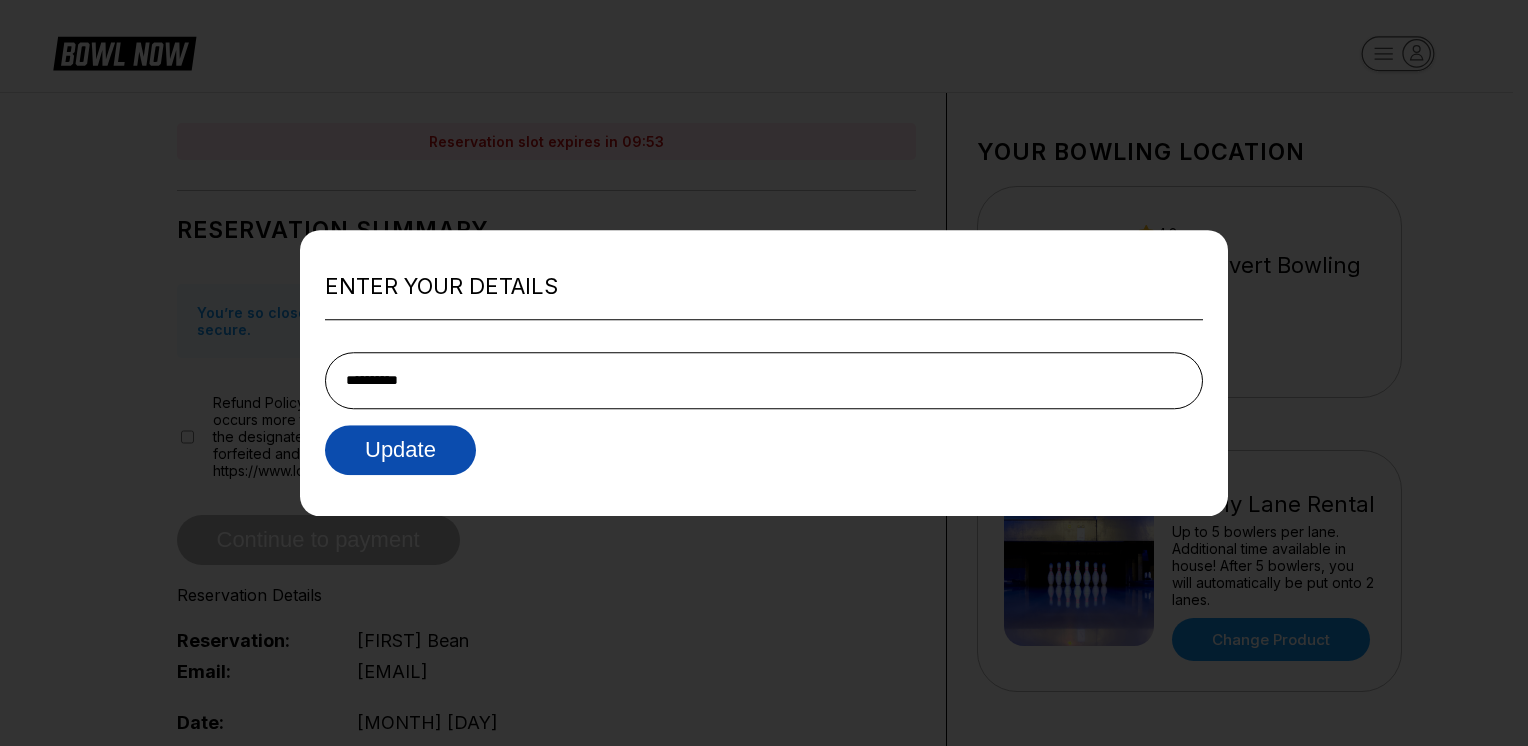 type on "**********" 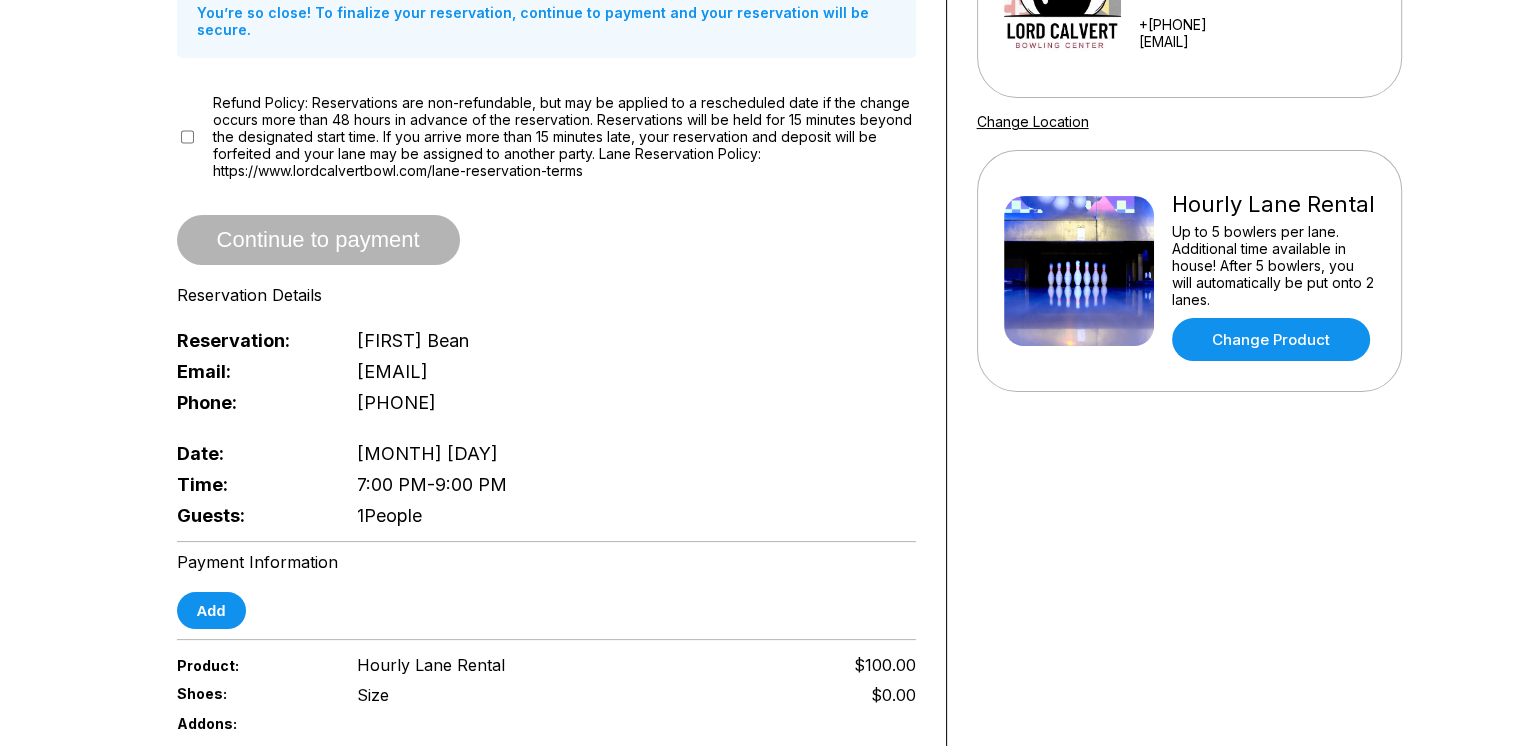 scroll, scrollTop: 200, scrollLeft: 0, axis: vertical 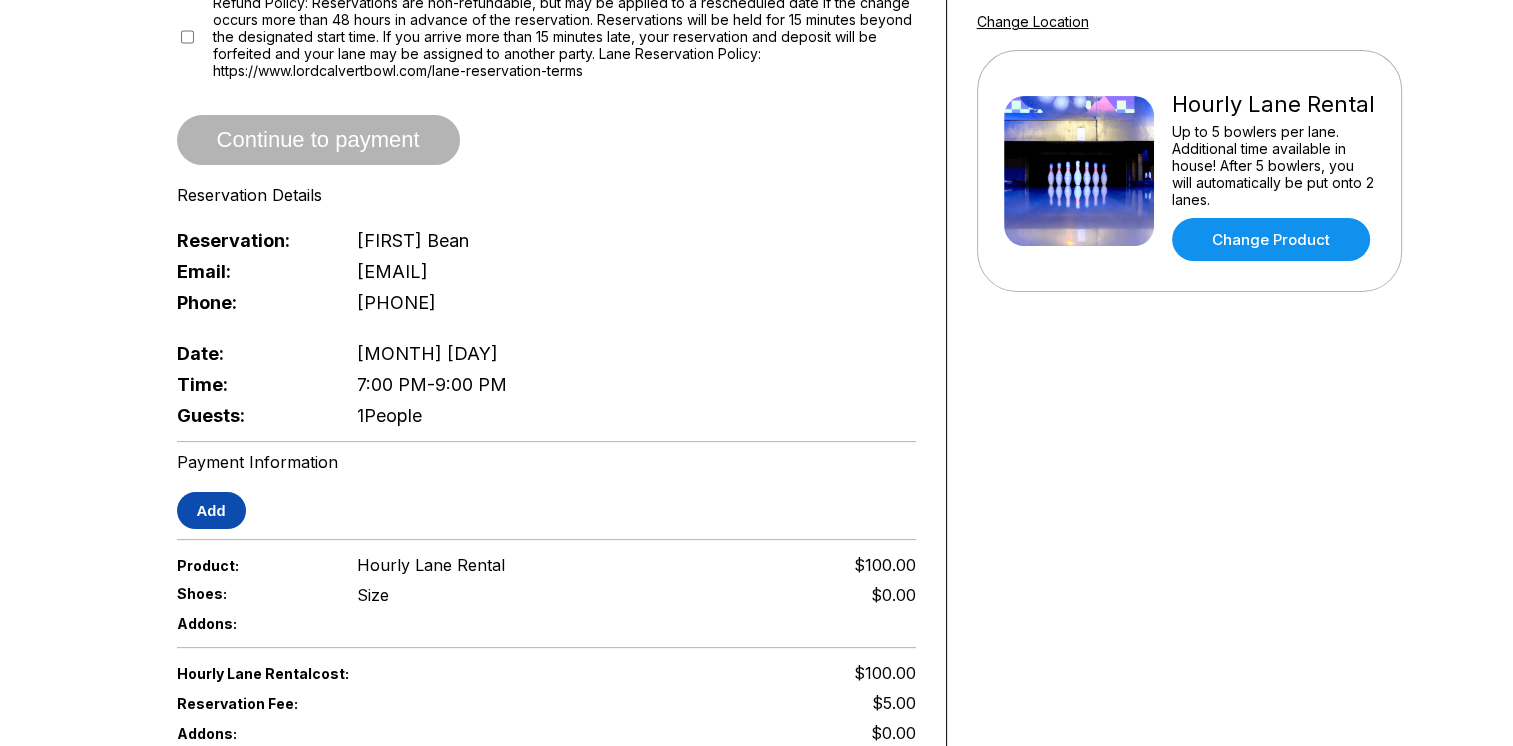 click on "Add" at bounding box center [211, 510] 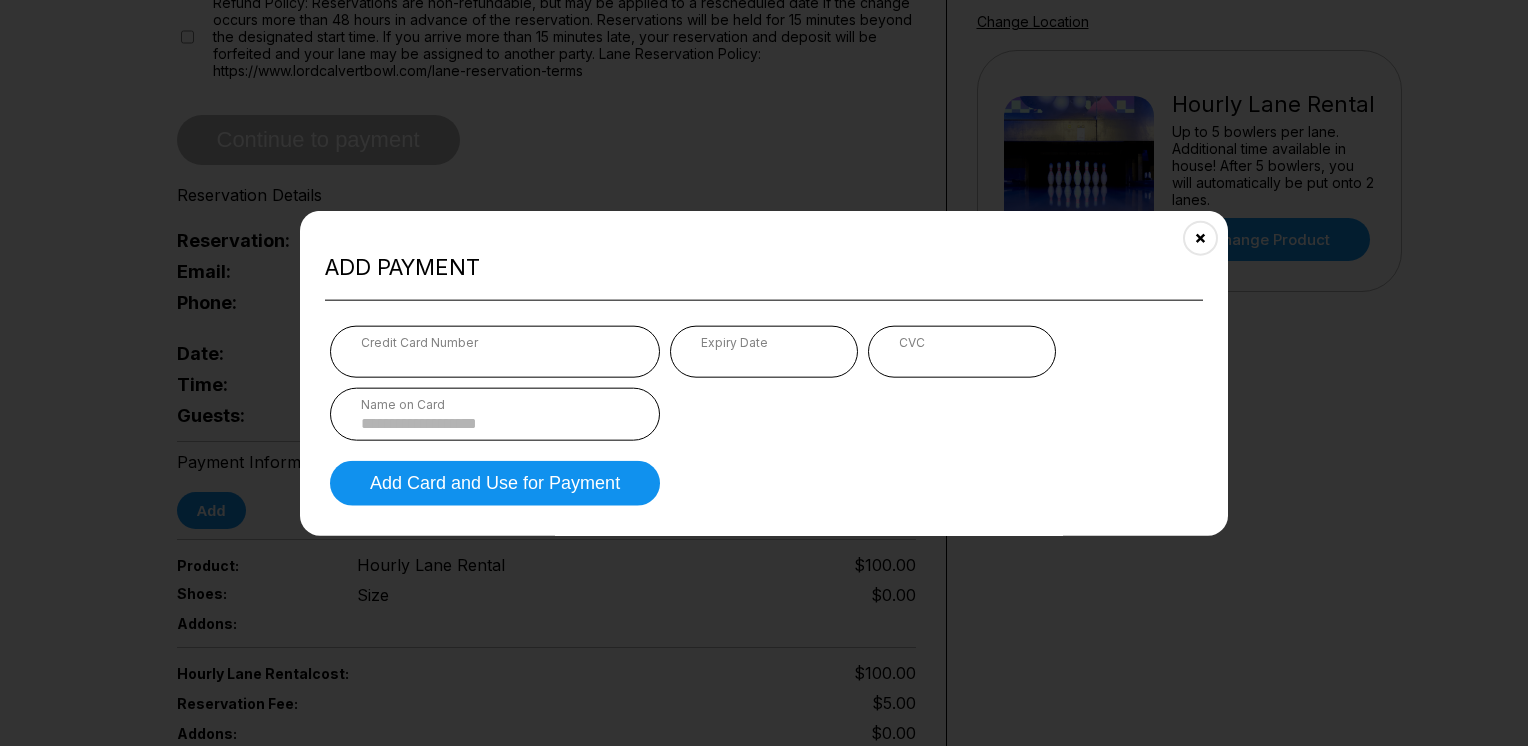 click on "Credit Card Number" at bounding box center [495, 341] 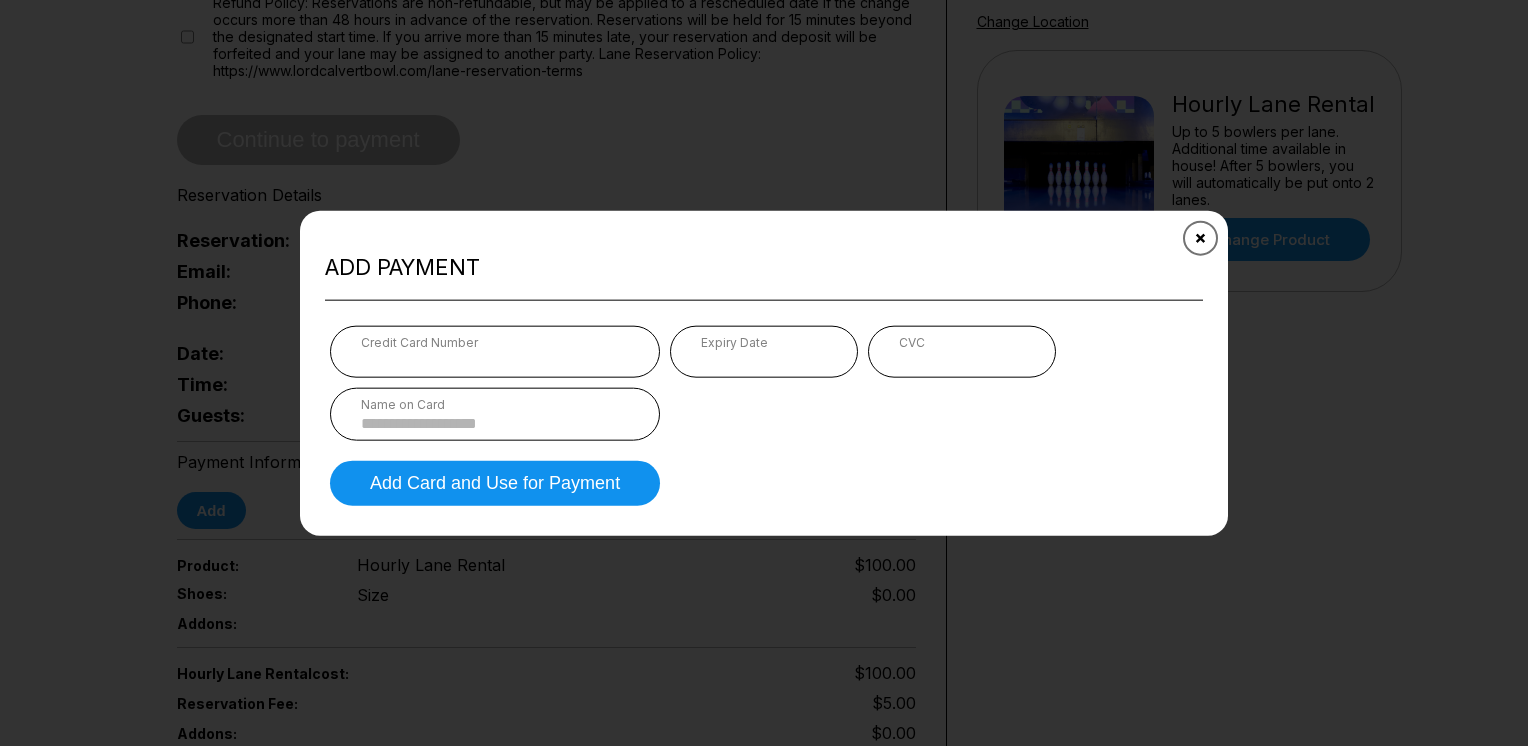 click 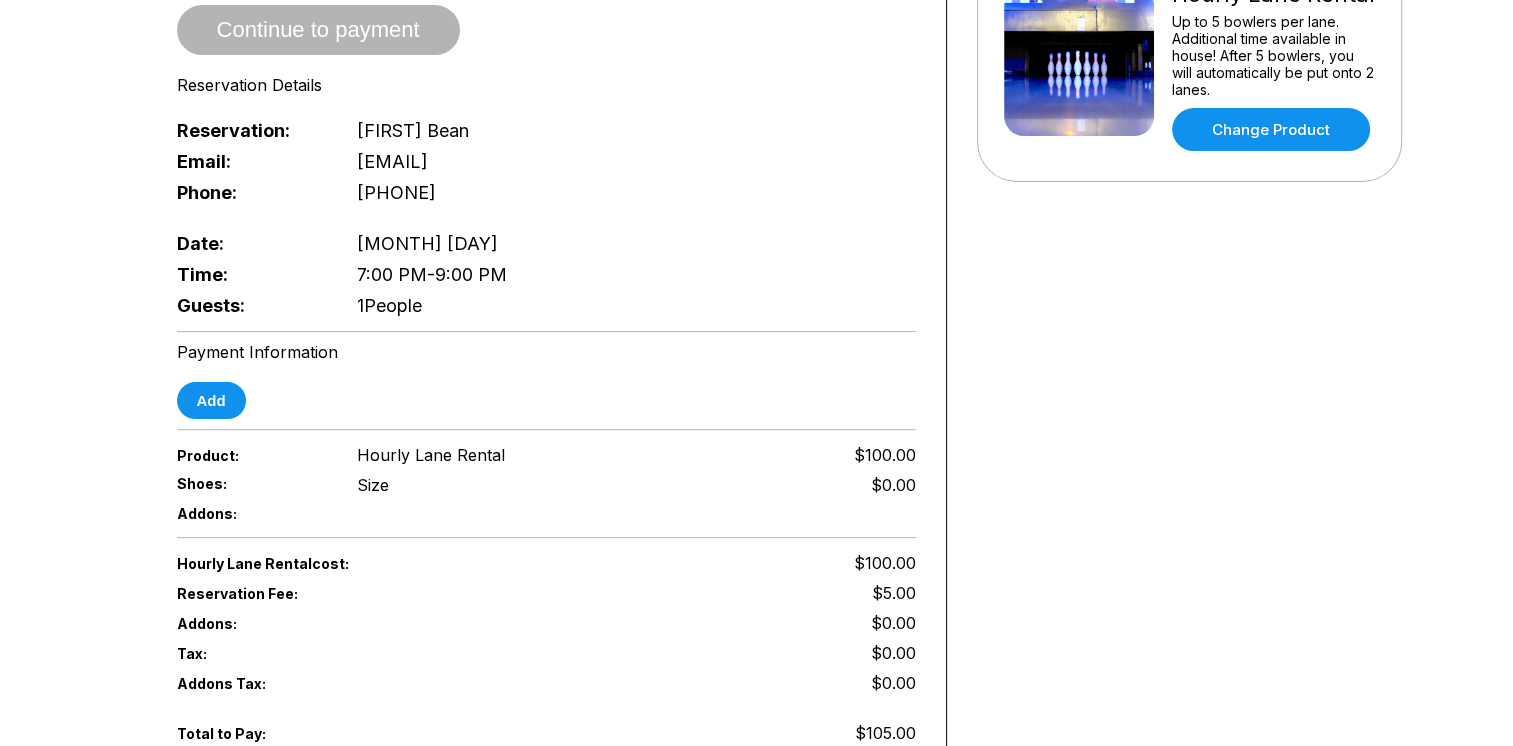 scroll, scrollTop: 500, scrollLeft: 0, axis: vertical 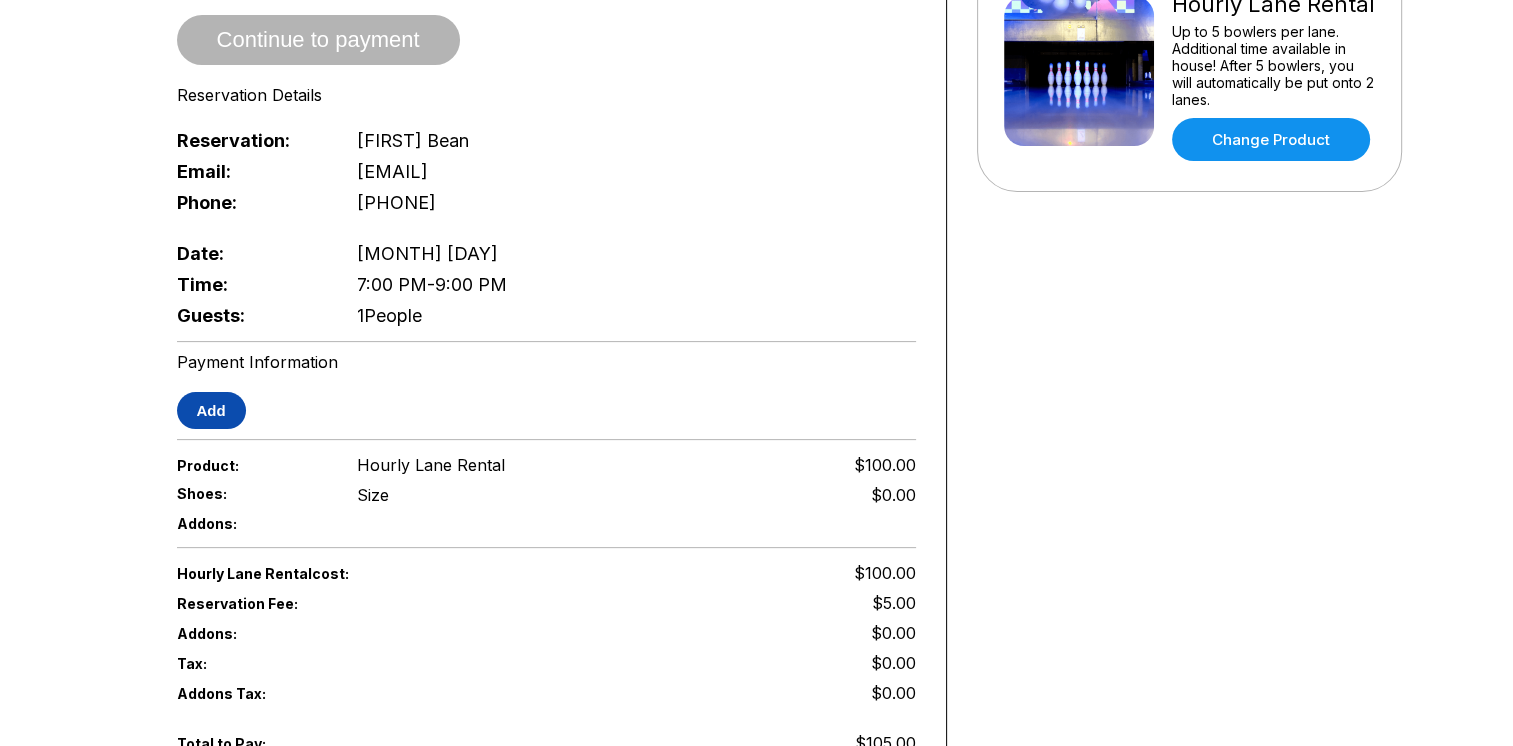 click on "Add" at bounding box center [211, 410] 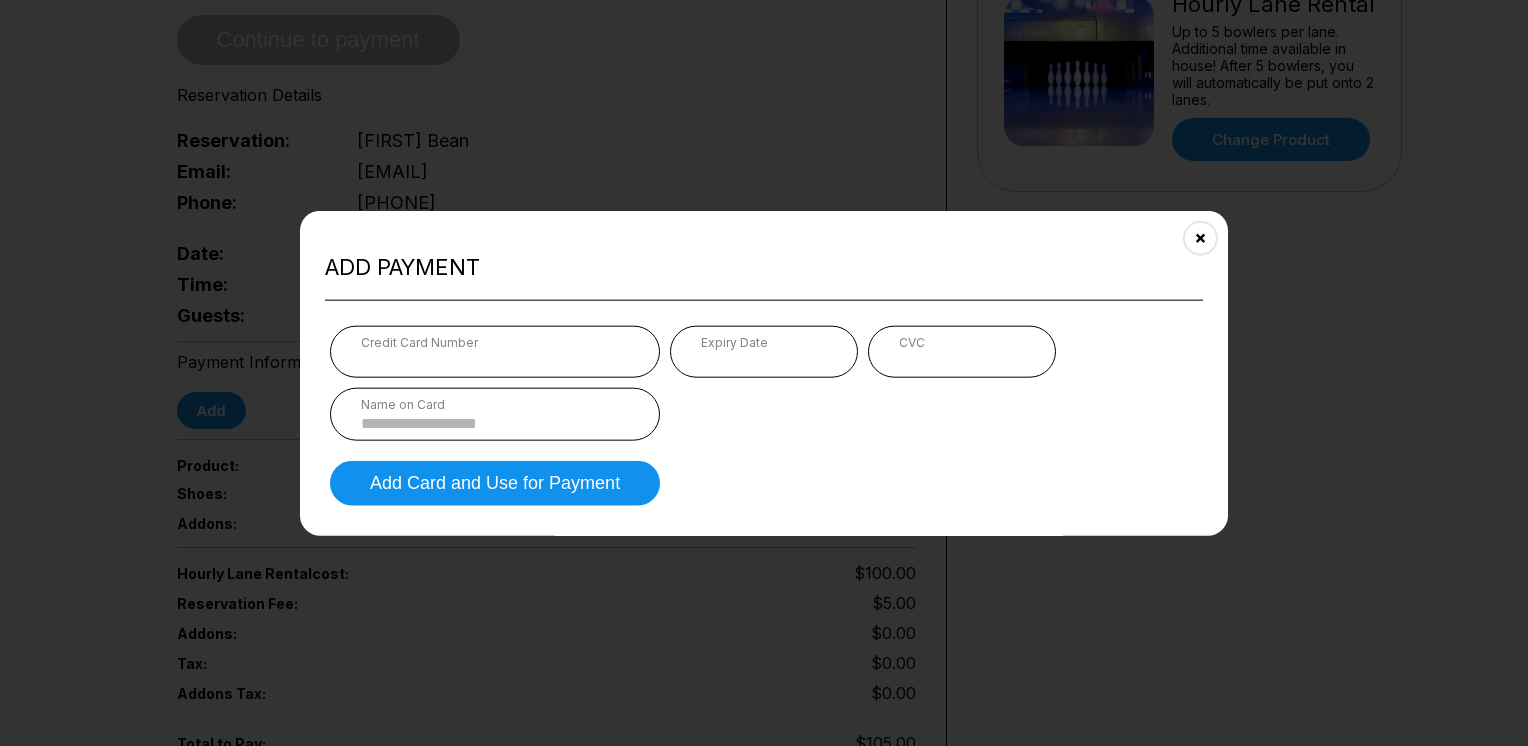 click at bounding box center (495, 422) 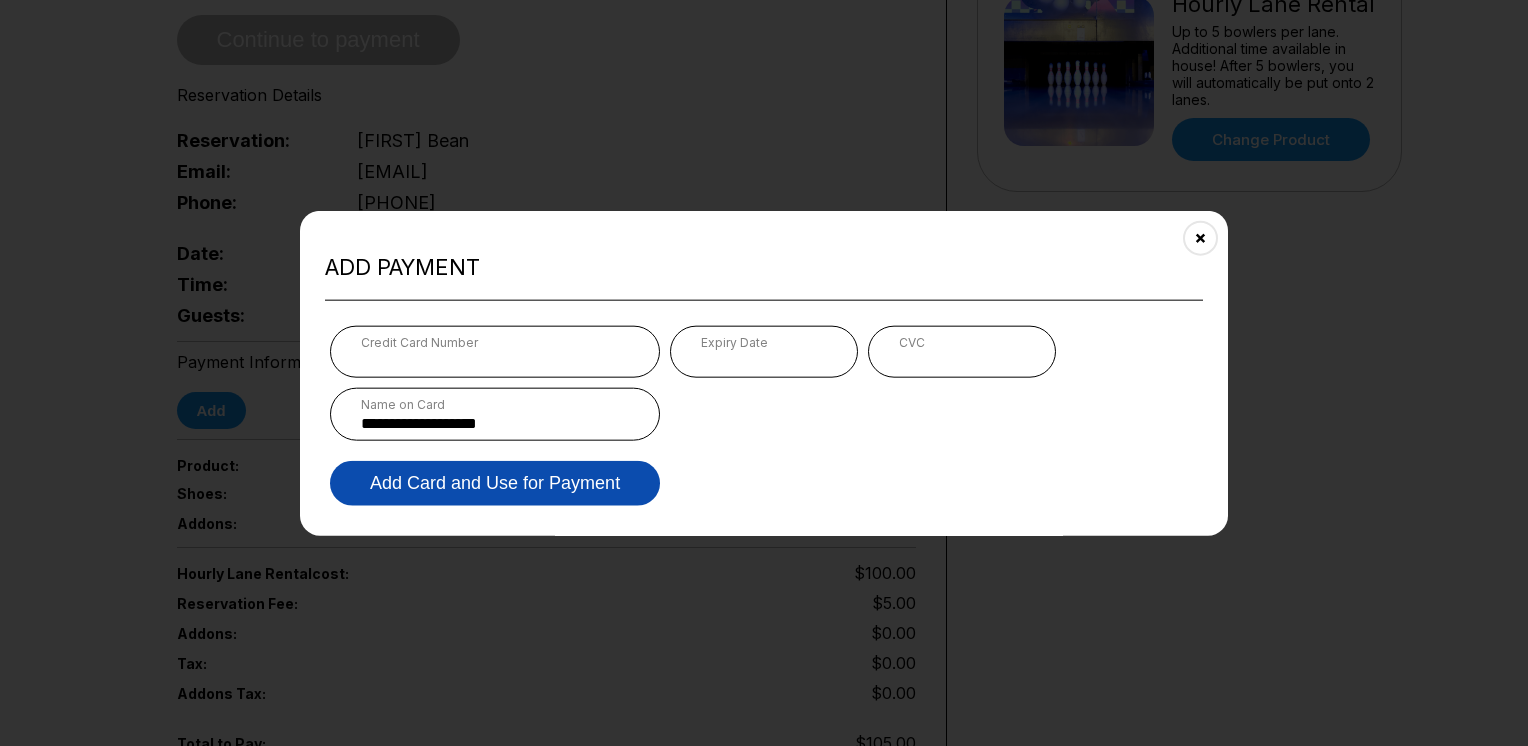 type on "**********" 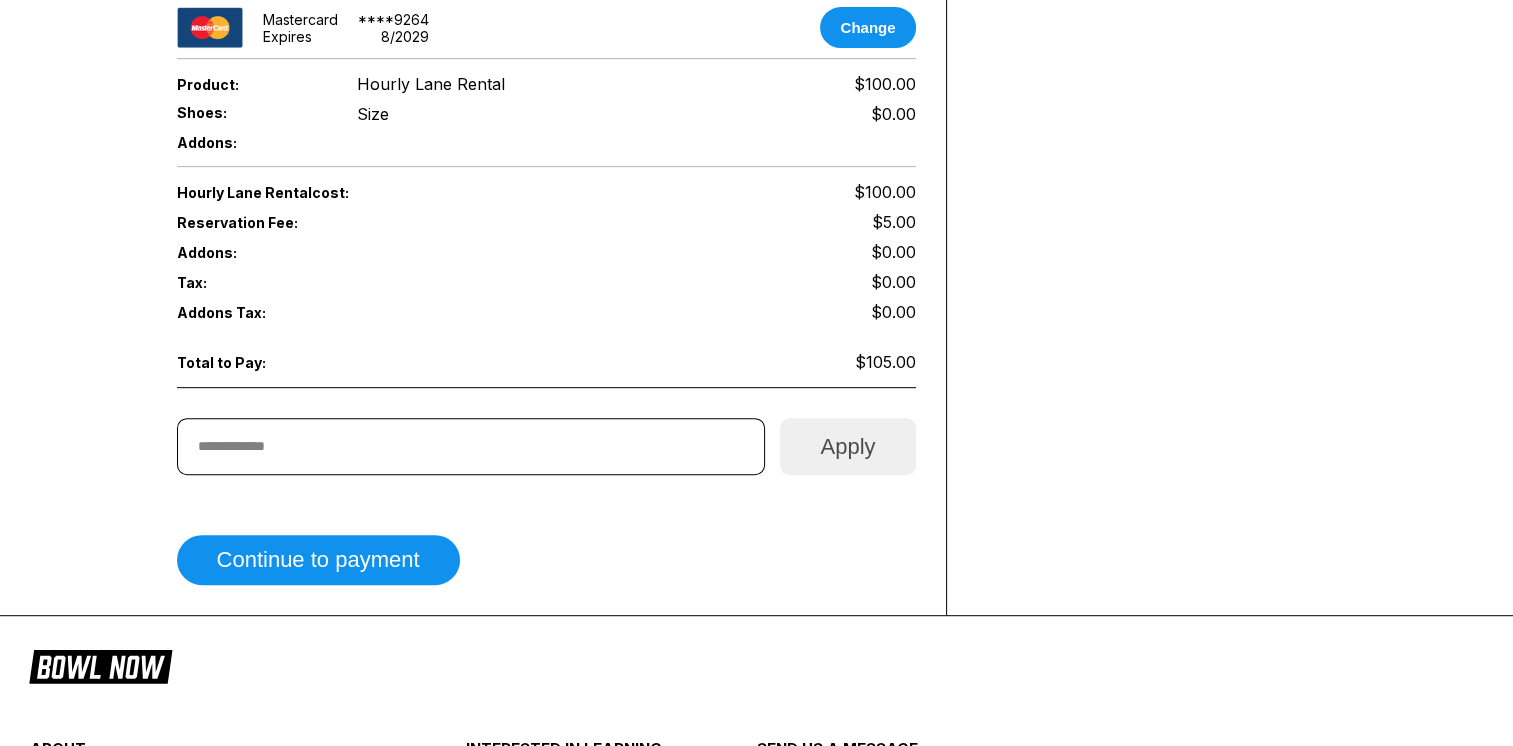 scroll, scrollTop: 900, scrollLeft: 0, axis: vertical 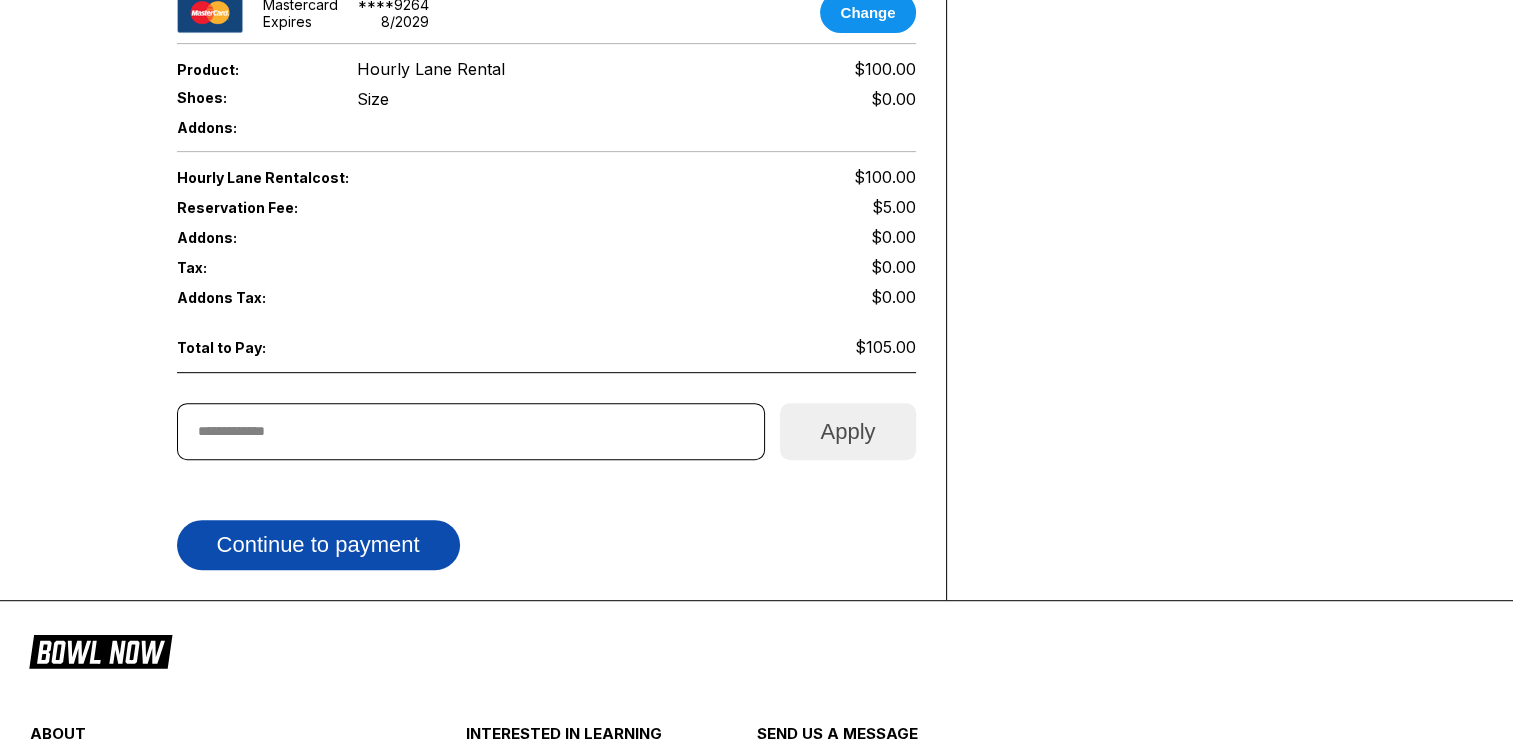 click on "Continue to payment" at bounding box center (318, 545) 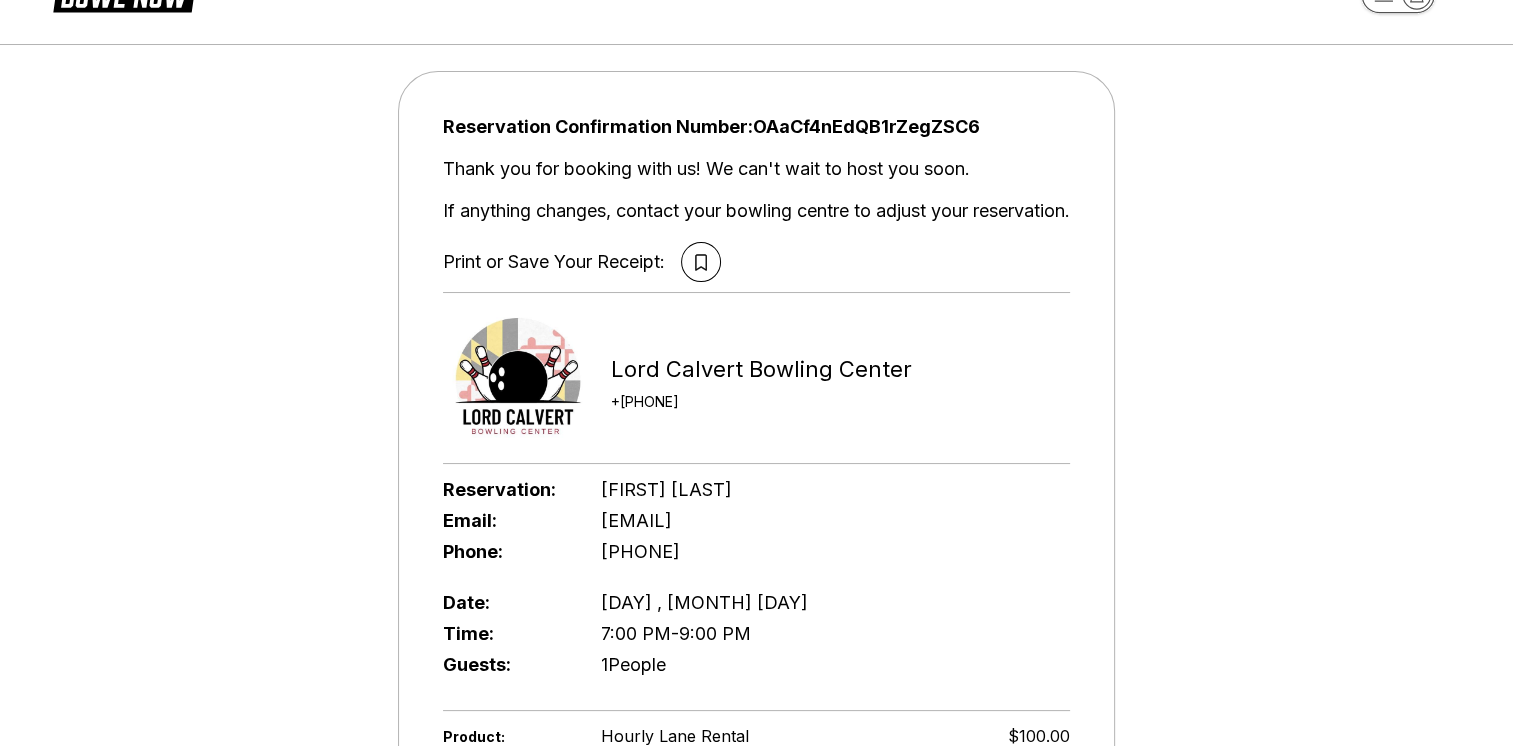 scroll, scrollTop: 0, scrollLeft: 0, axis: both 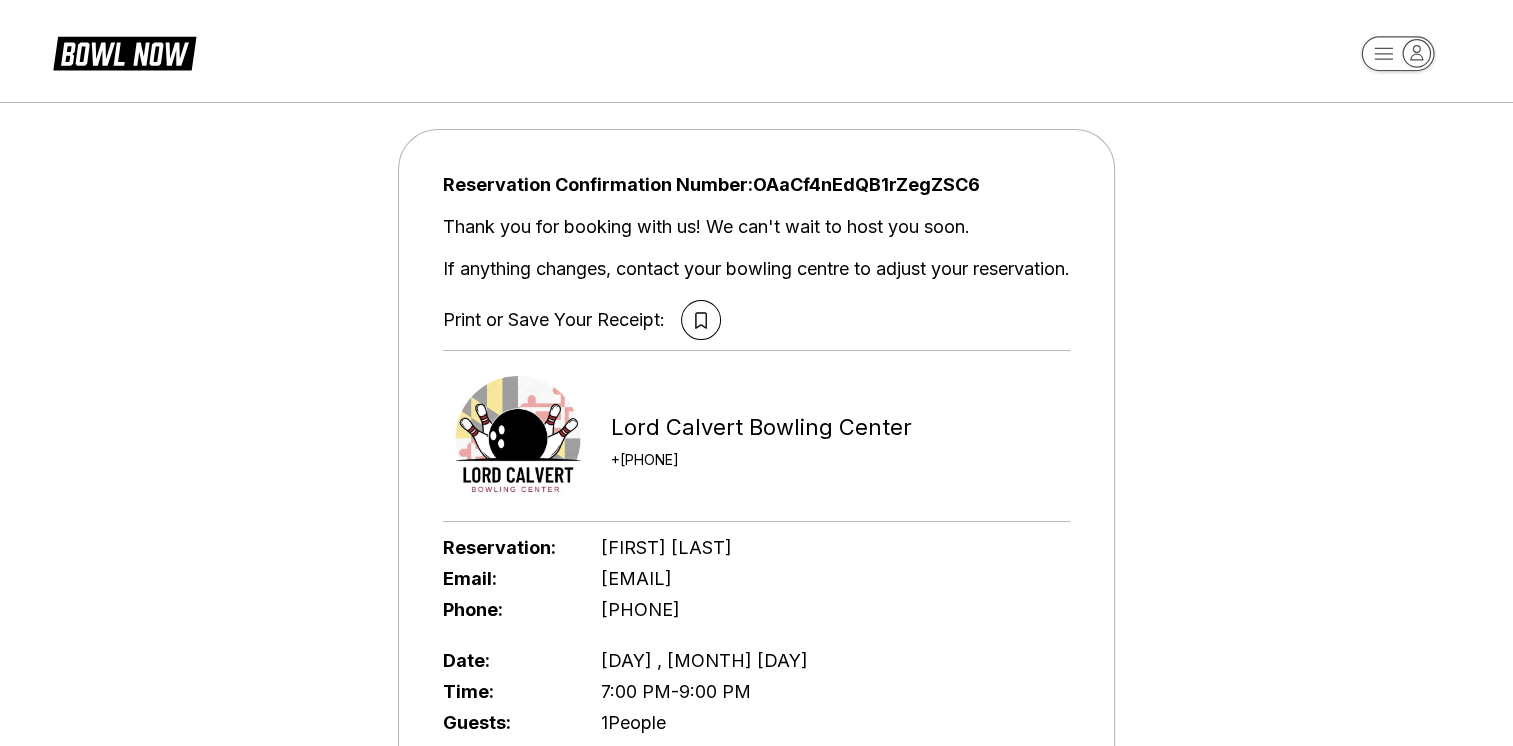drag, startPoint x: 1482, startPoint y: 0, endPoint x: 804, endPoint y: 50, distance: 679.8412 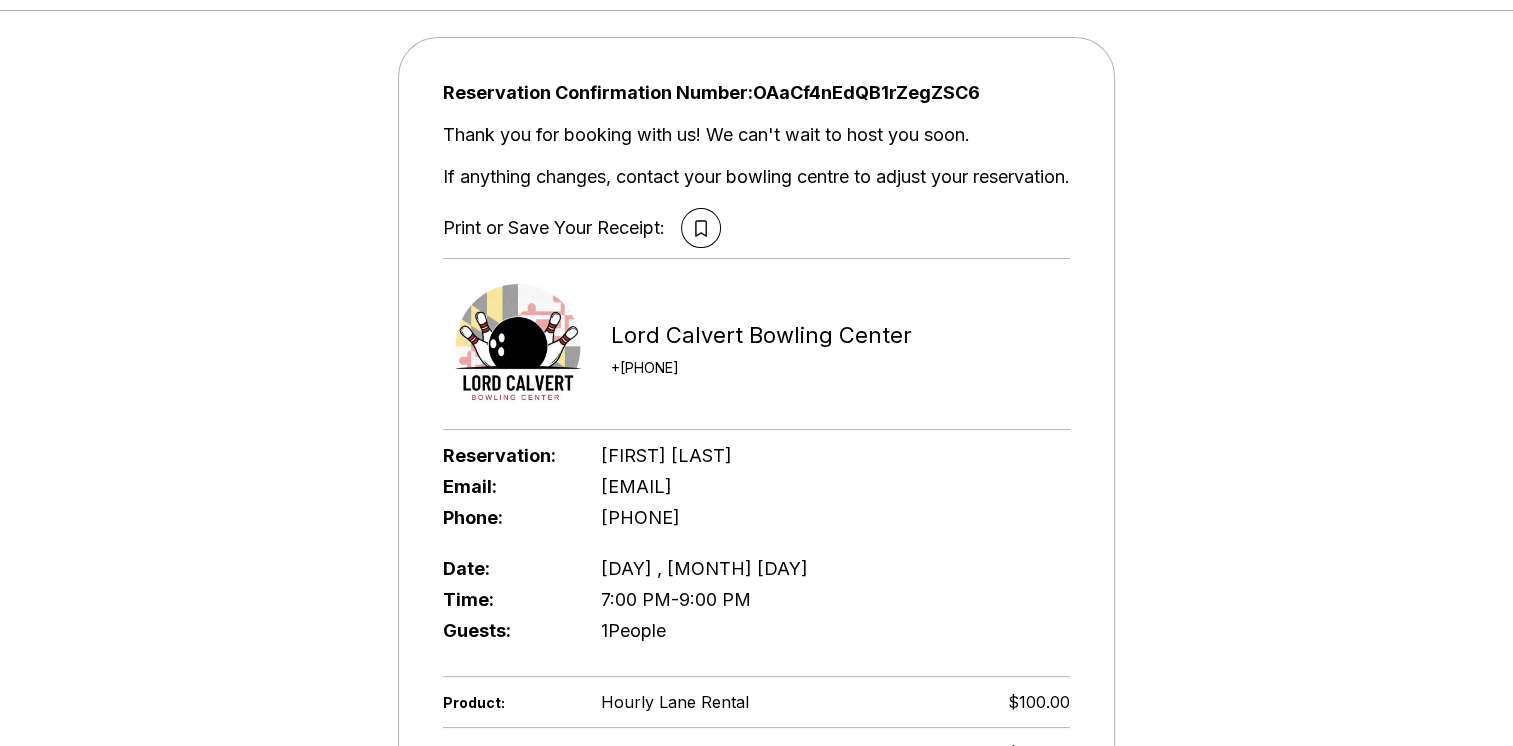scroll, scrollTop: 0, scrollLeft: 0, axis: both 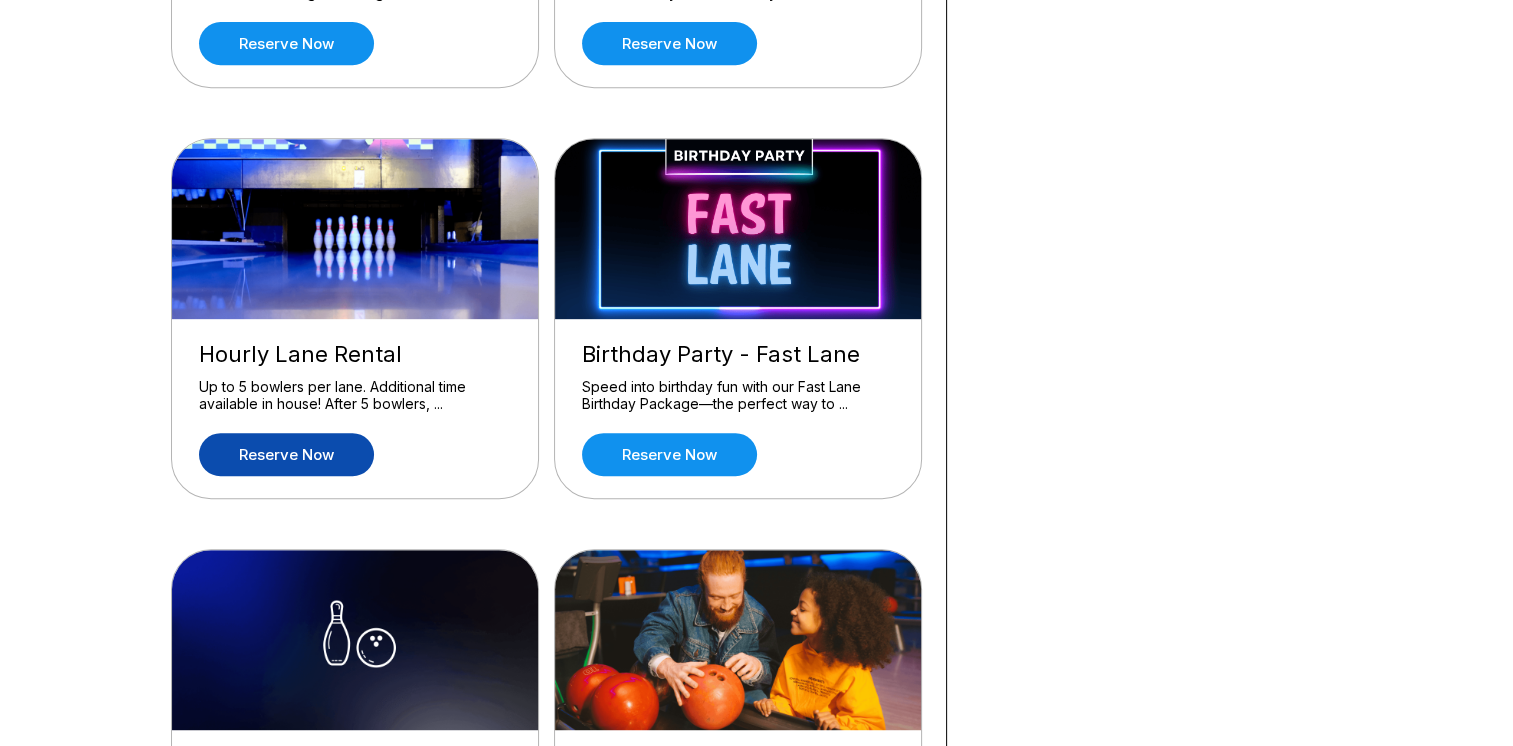 click on "Reserve now" at bounding box center (286, 454) 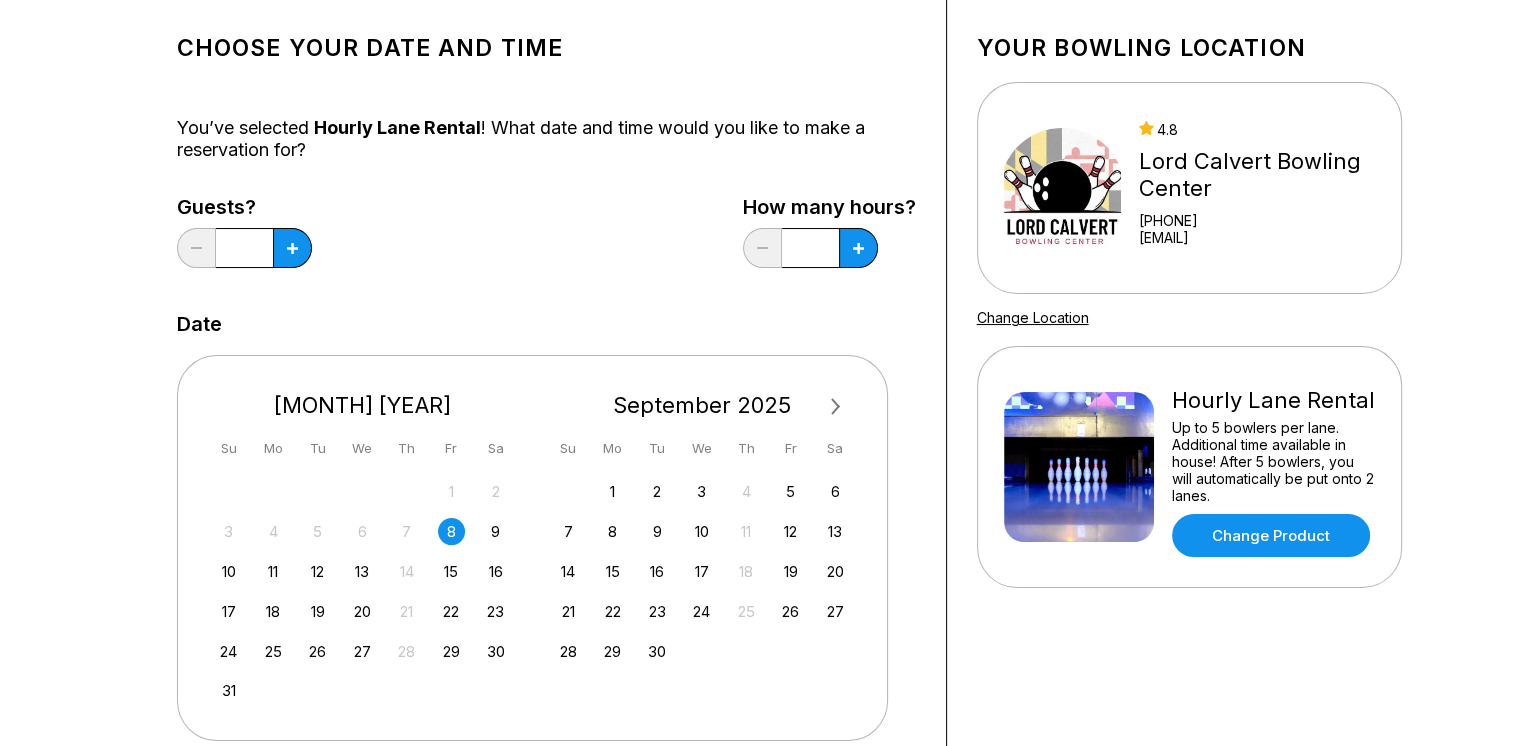 scroll, scrollTop: 200, scrollLeft: 0, axis: vertical 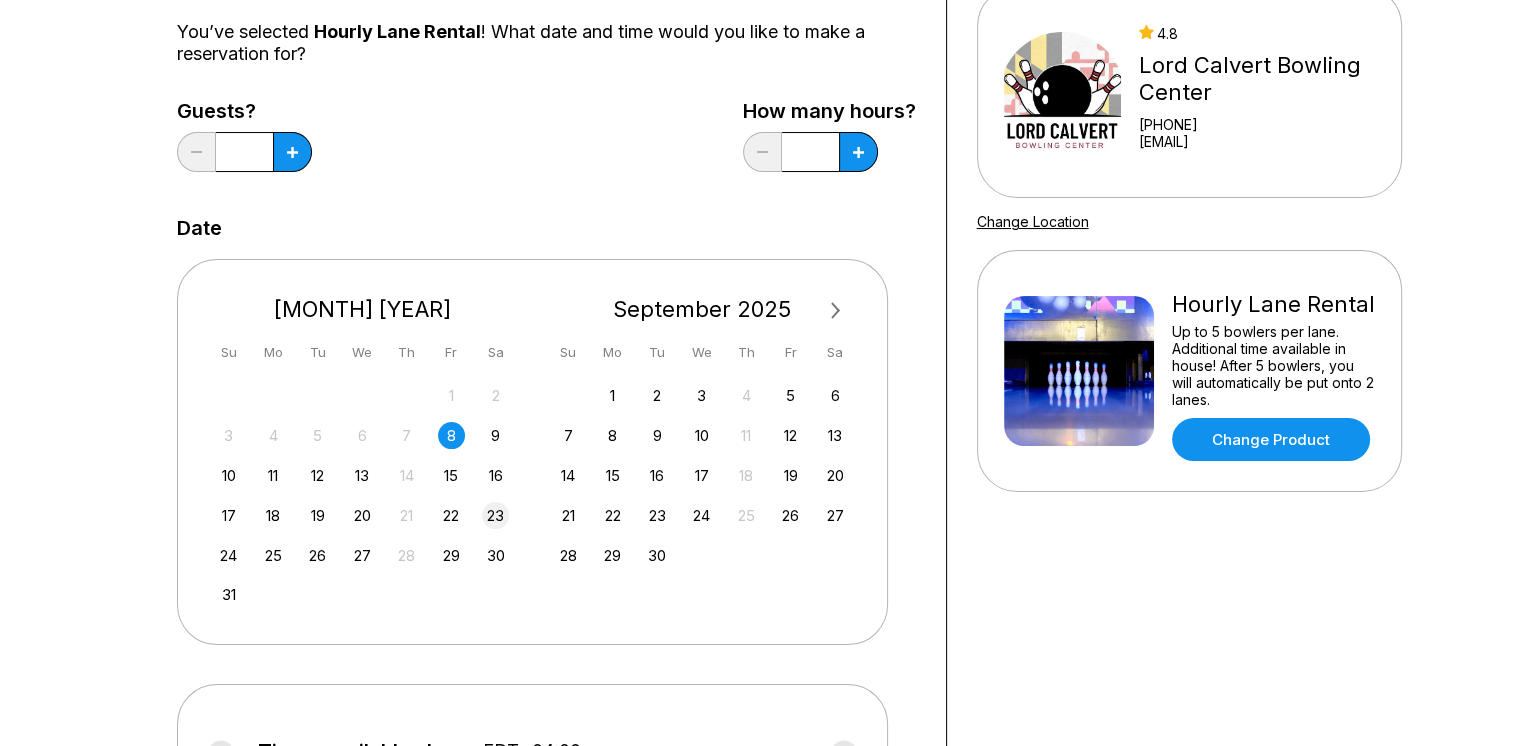 click on "23" at bounding box center [495, 515] 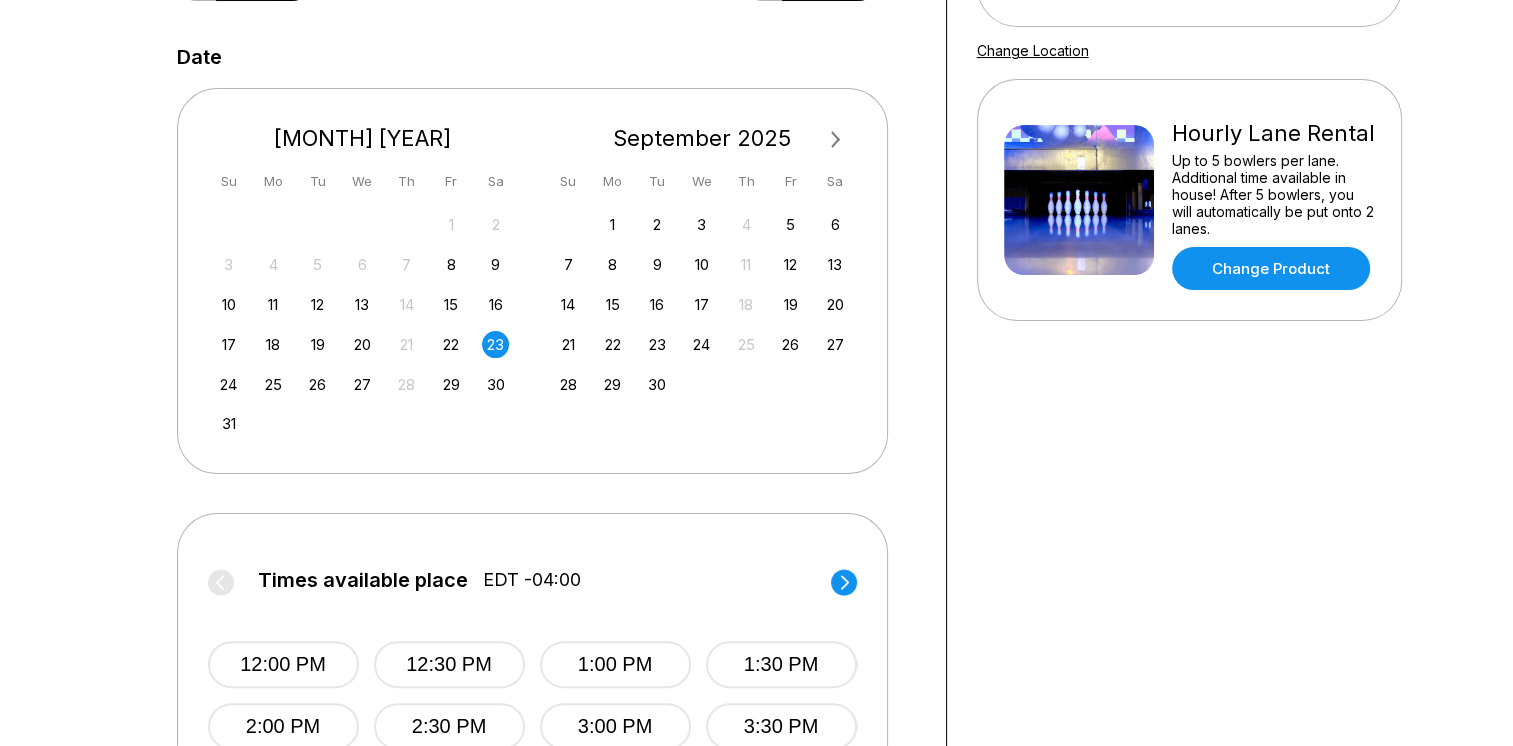 scroll, scrollTop: 200, scrollLeft: 0, axis: vertical 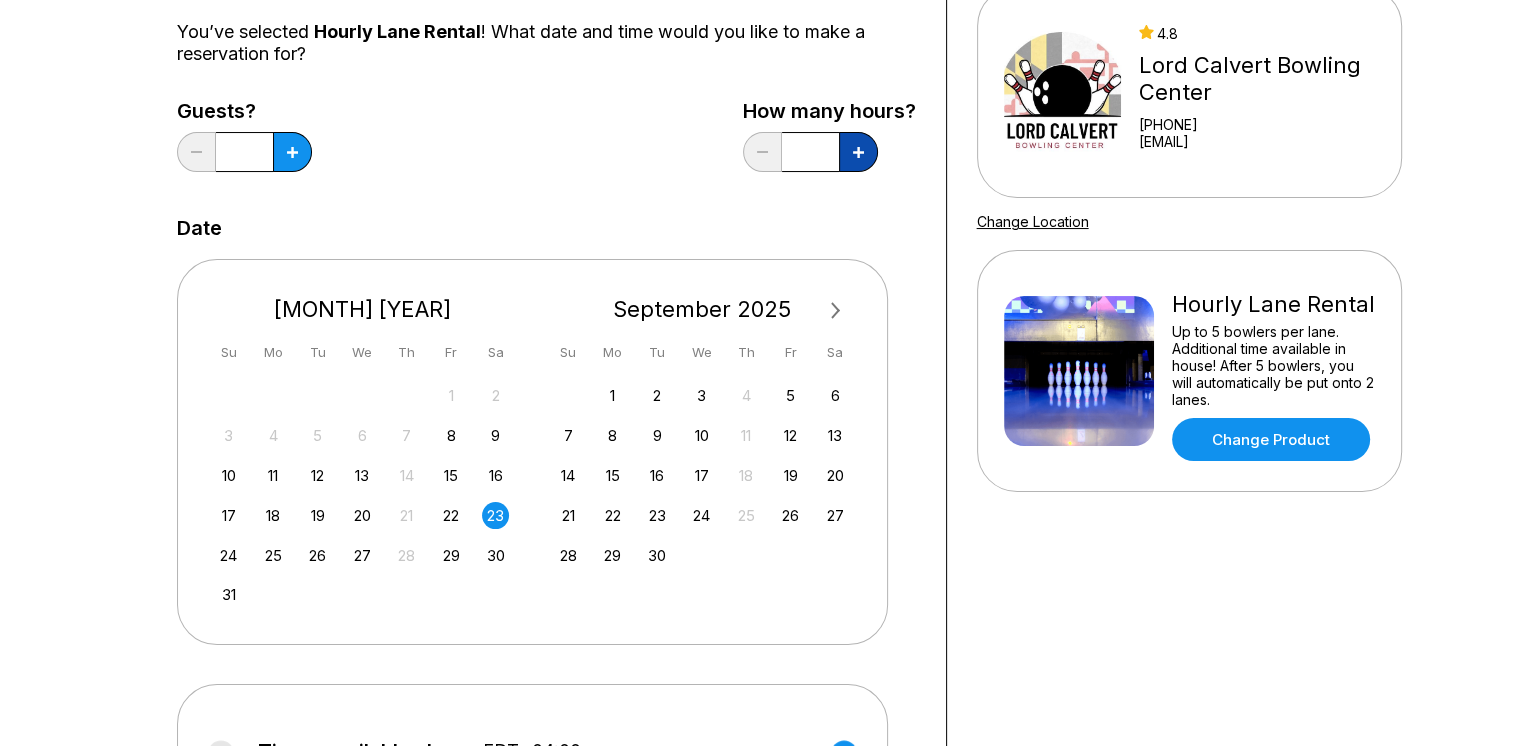 click 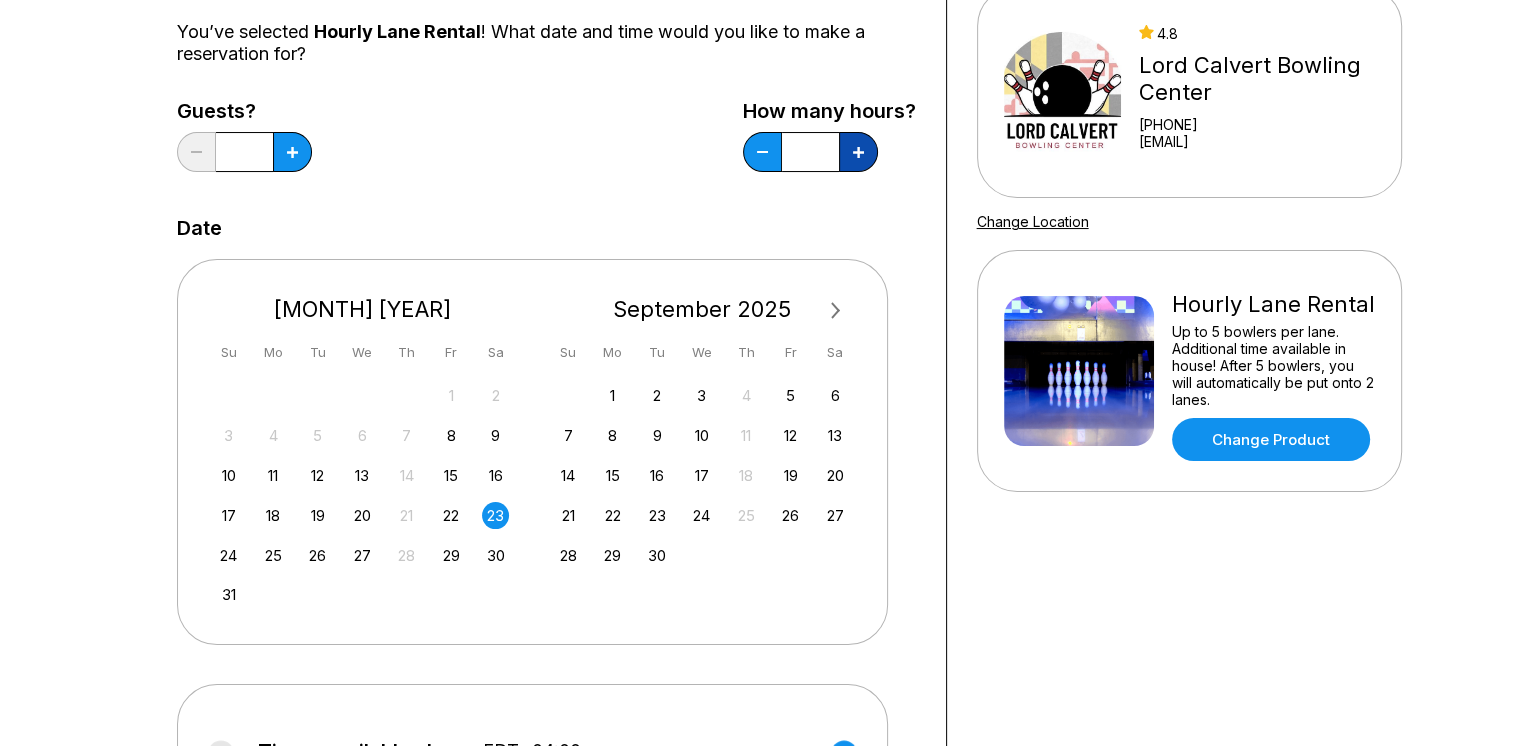 click 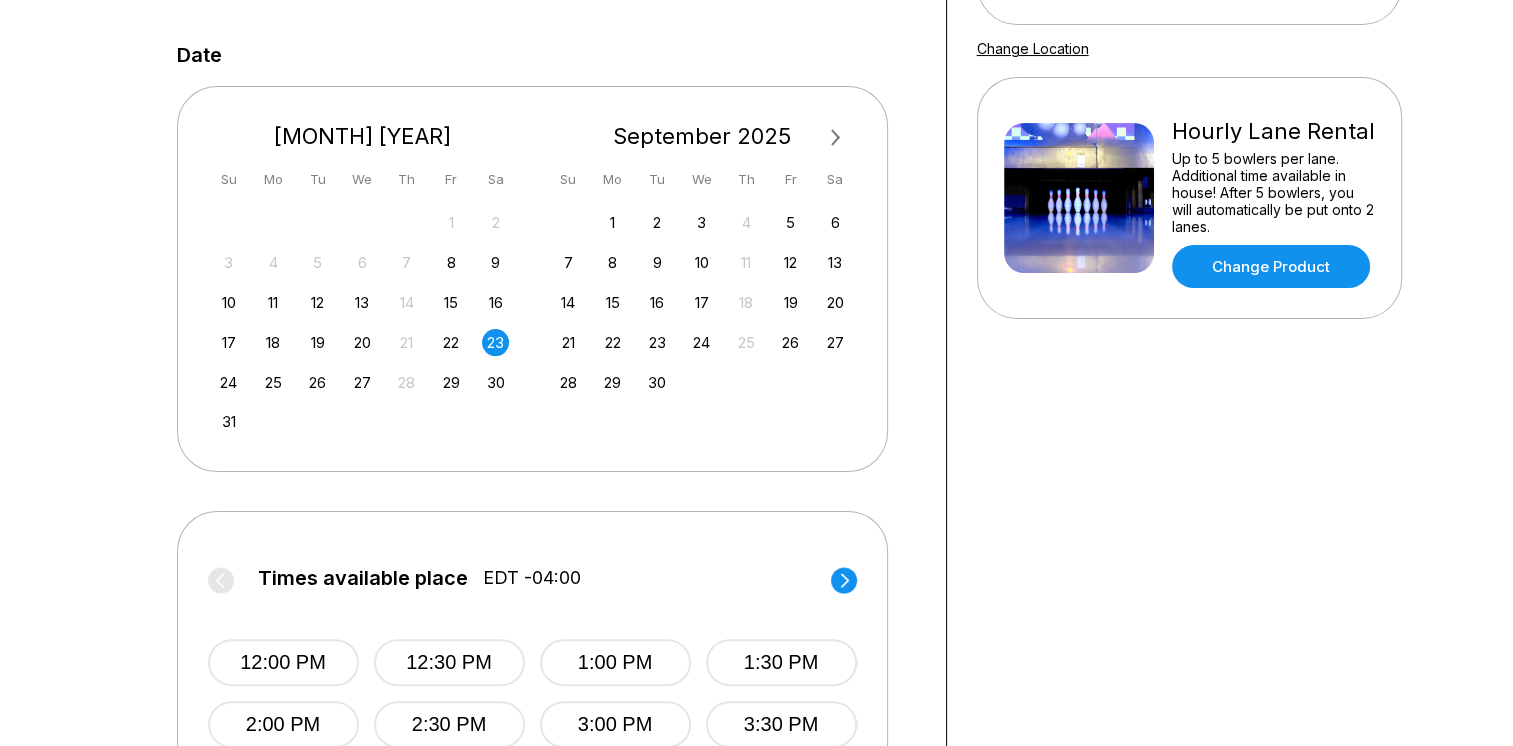 scroll, scrollTop: 600, scrollLeft: 0, axis: vertical 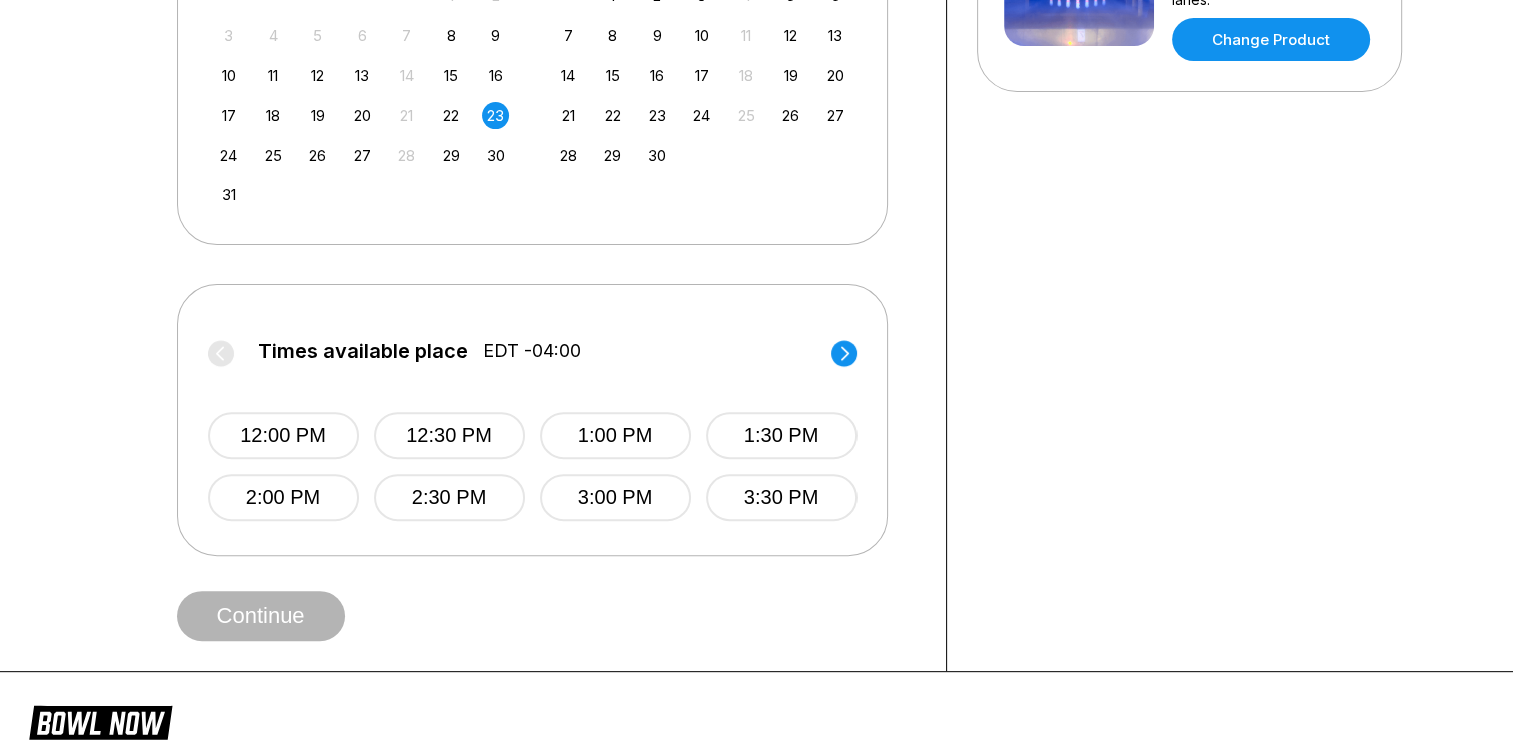 click 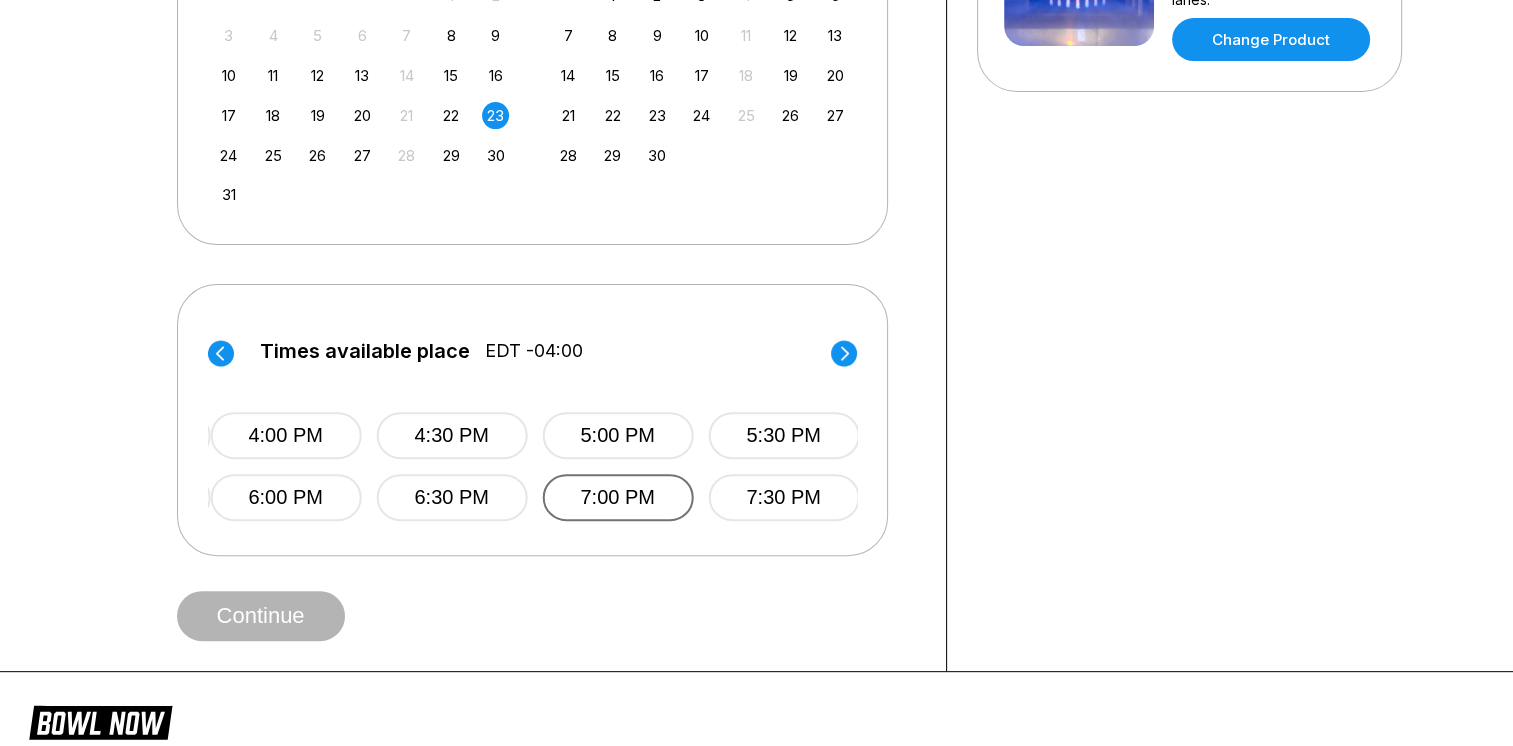 click on "7:00 PM" at bounding box center (617, 497) 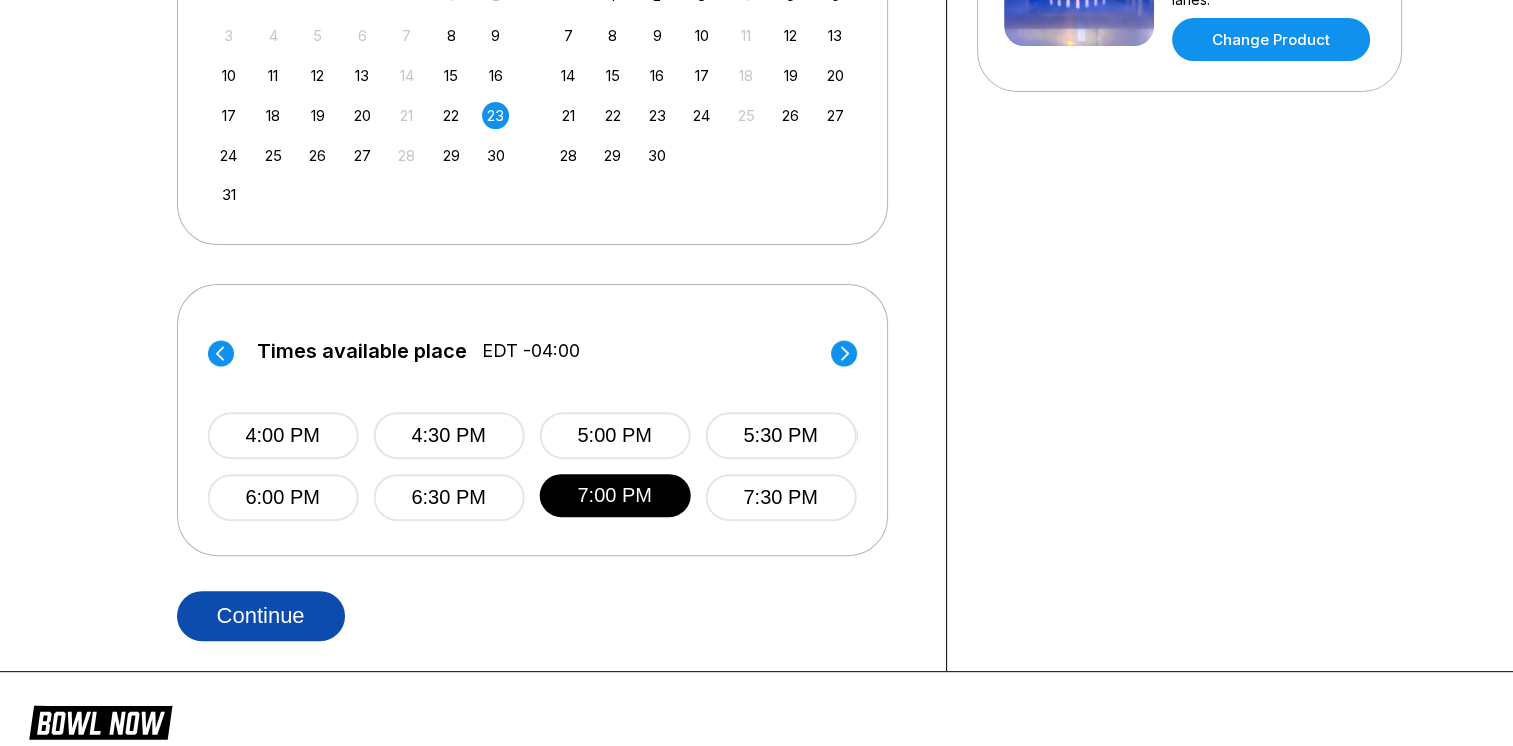 click on "Continue" at bounding box center (261, 616) 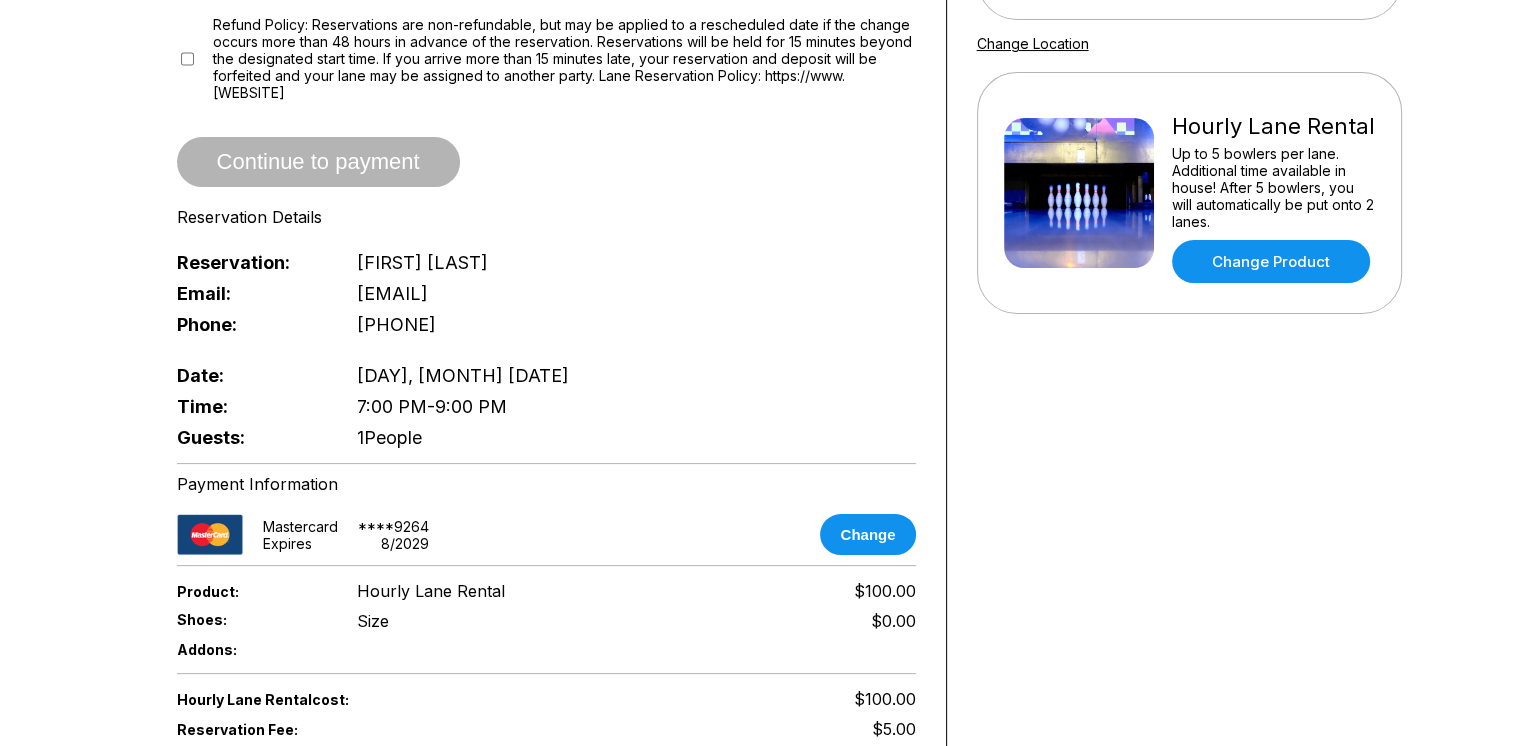 scroll, scrollTop: 100, scrollLeft: 0, axis: vertical 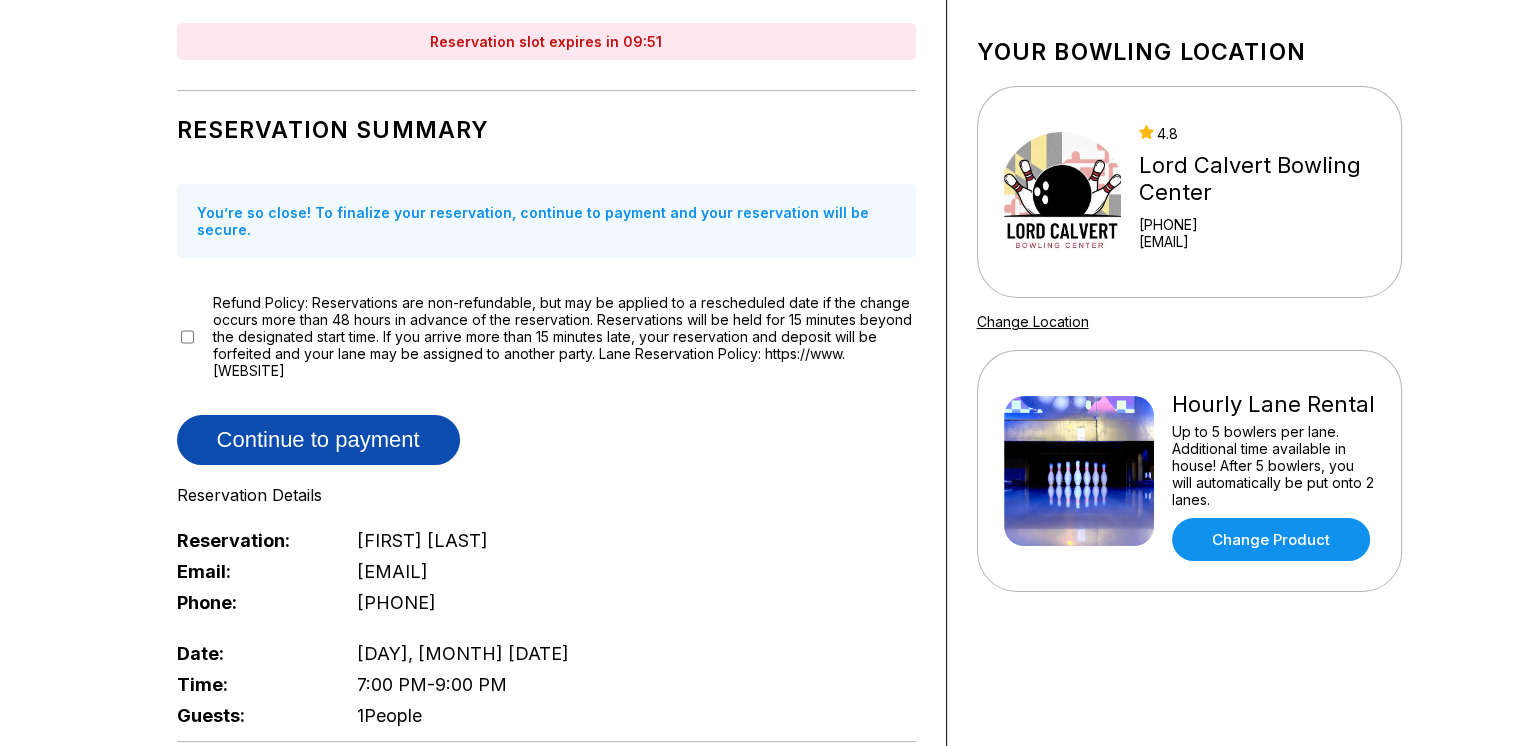 click on "Continue to payment" at bounding box center (318, 440) 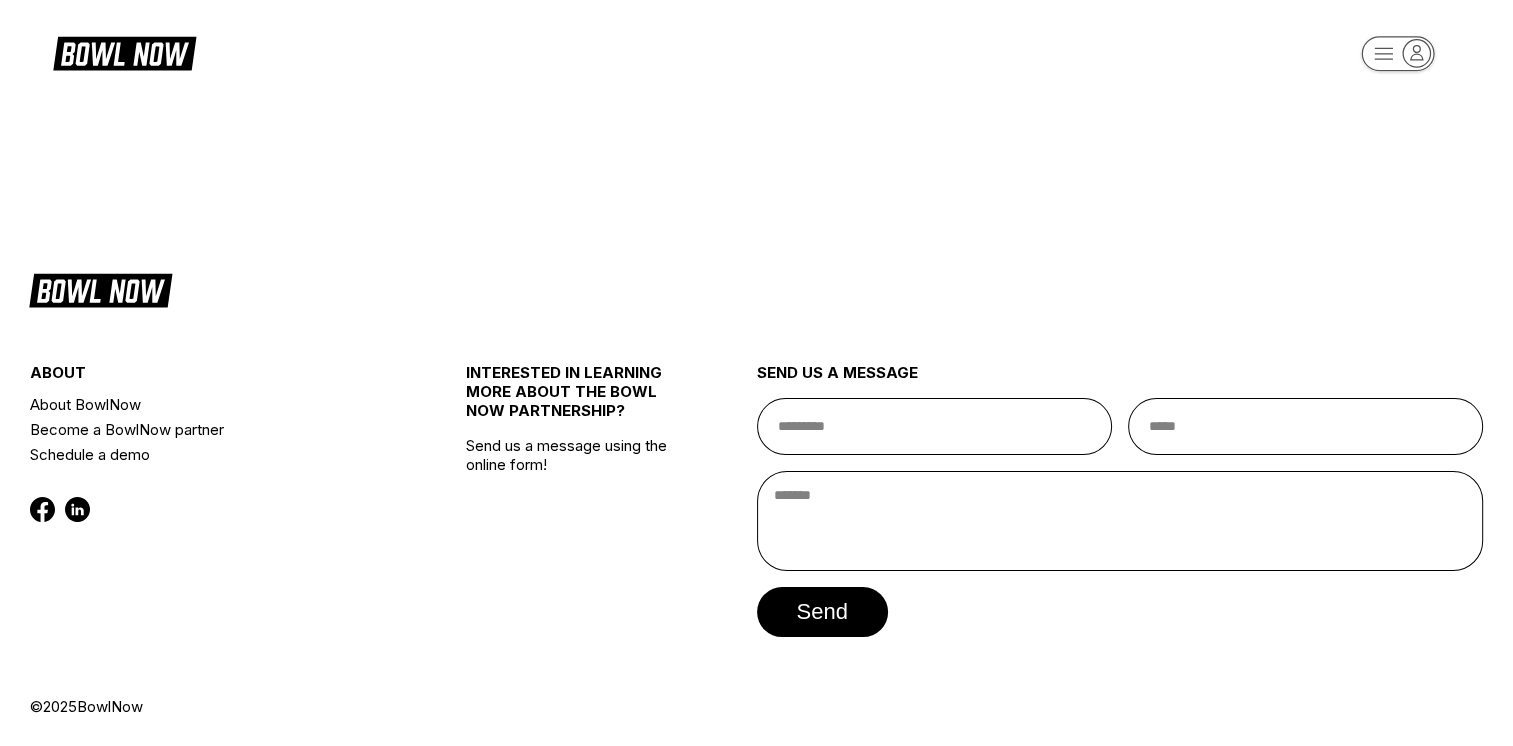 scroll, scrollTop: 0, scrollLeft: 0, axis: both 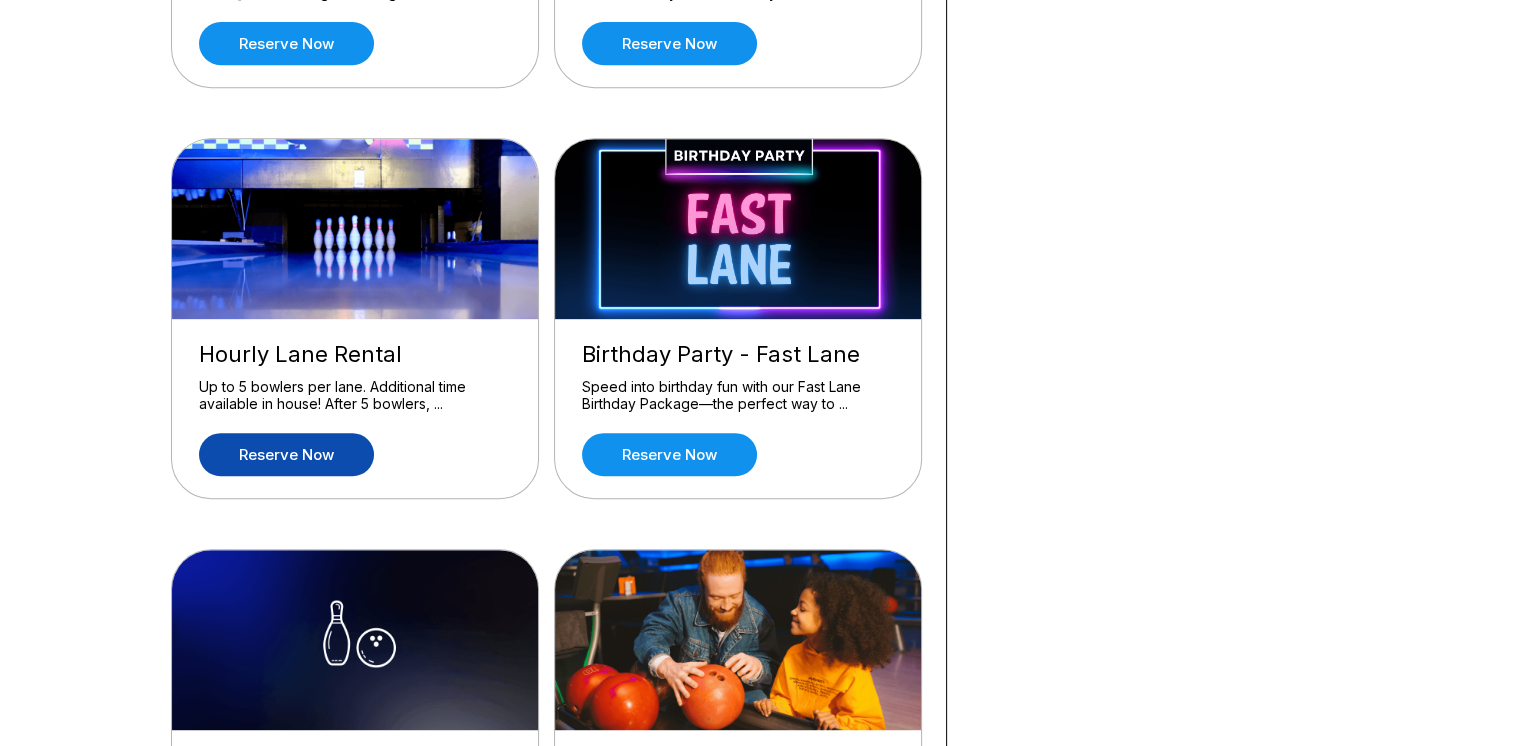 click on "Reserve now" at bounding box center (286, 454) 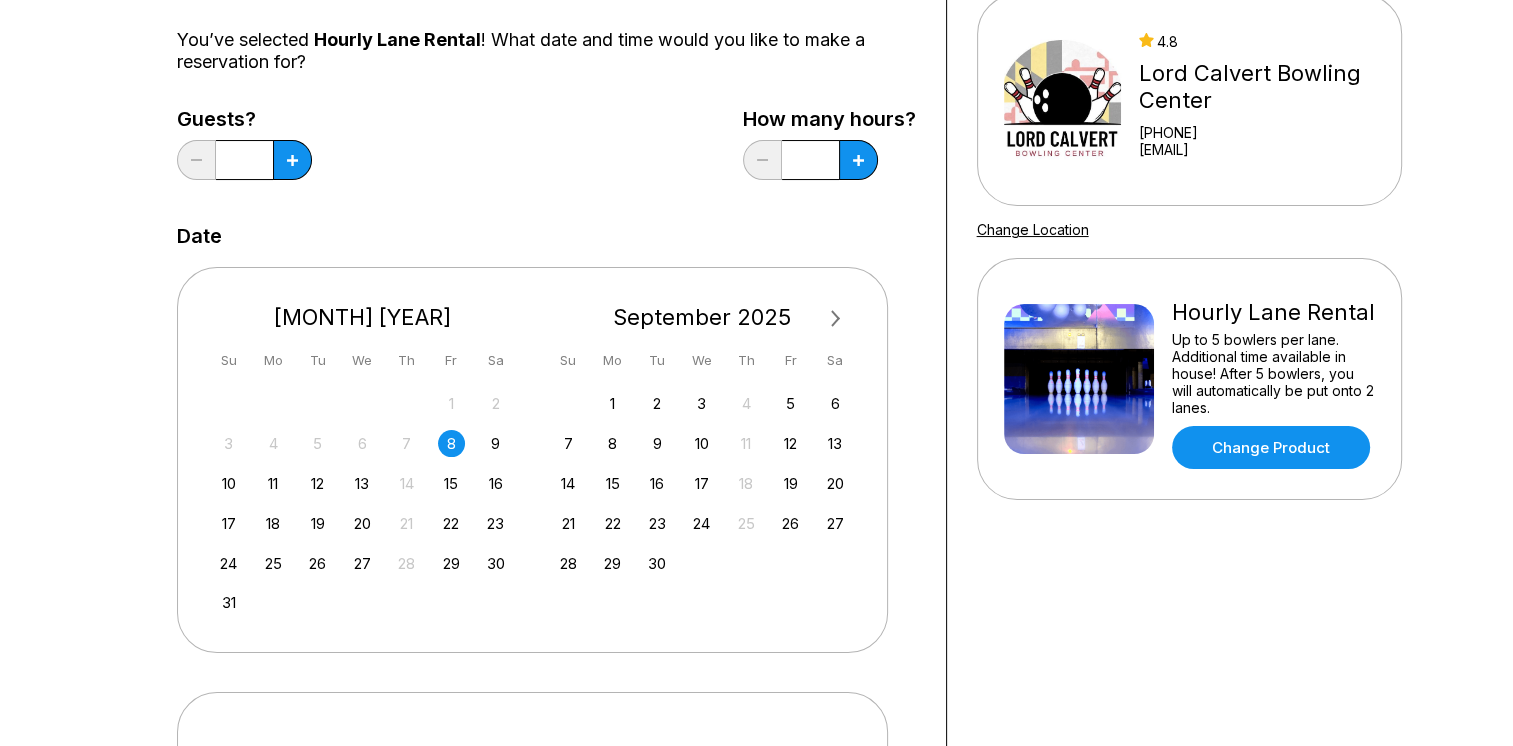 scroll, scrollTop: 200, scrollLeft: 0, axis: vertical 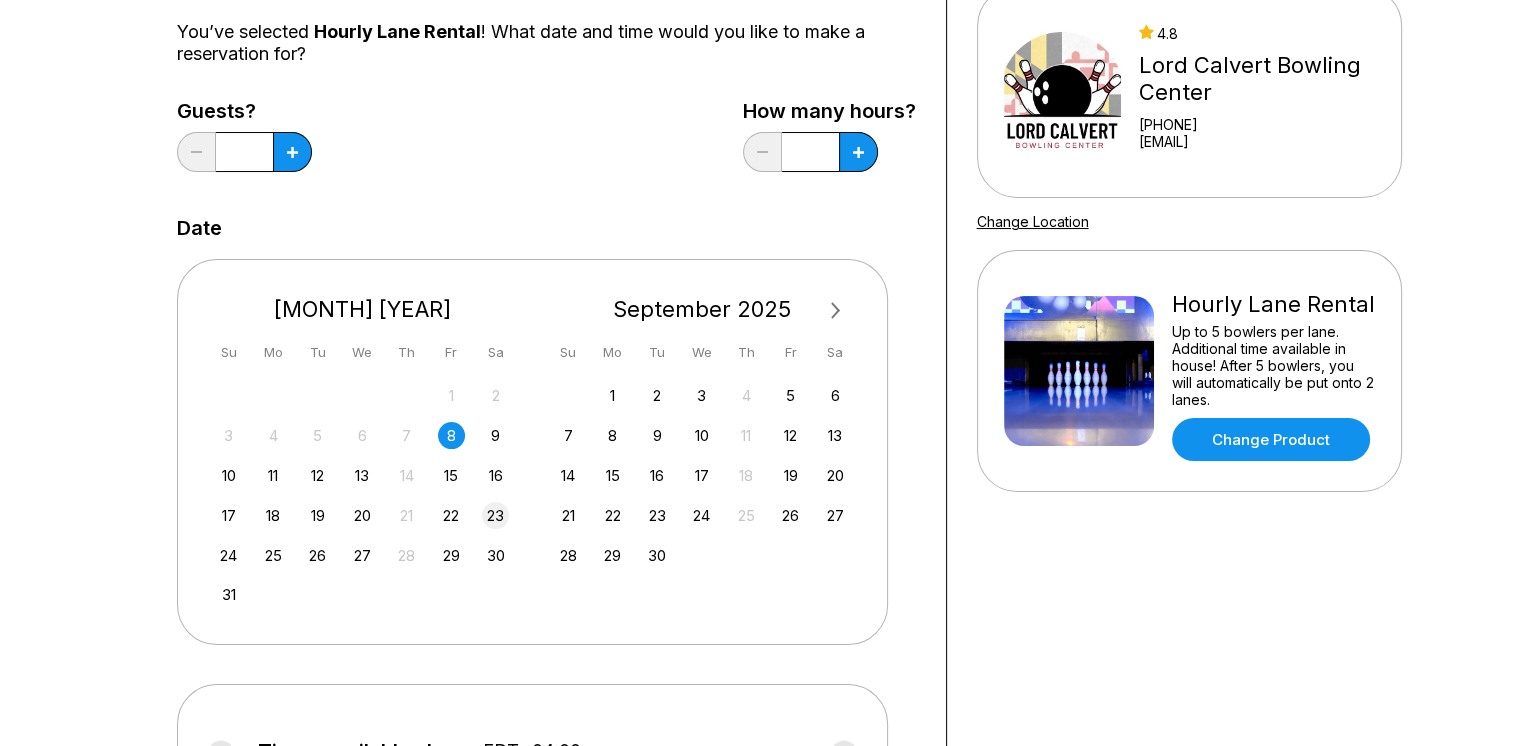 click on "23" at bounding box center (495, 515) 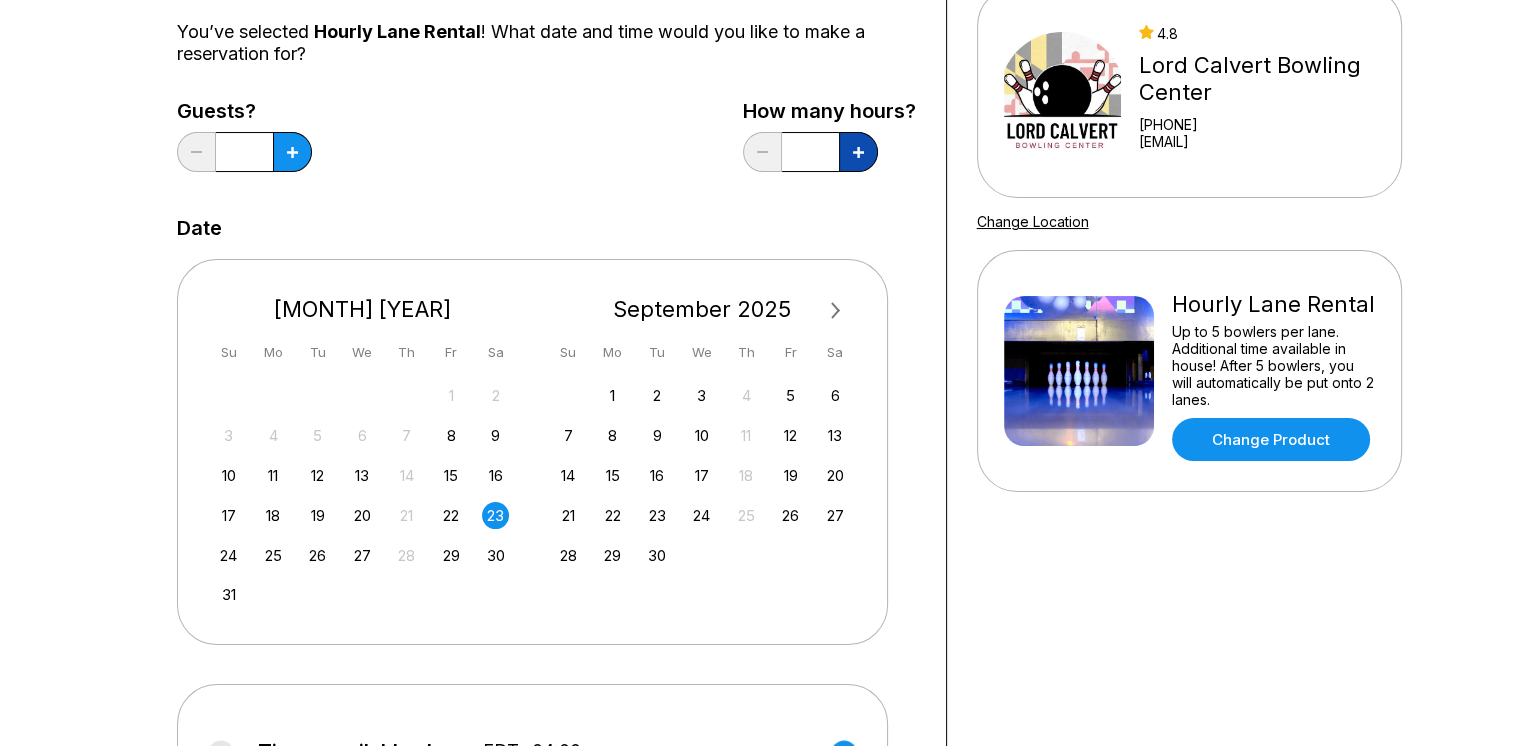 click at bounding box center (292, 152) 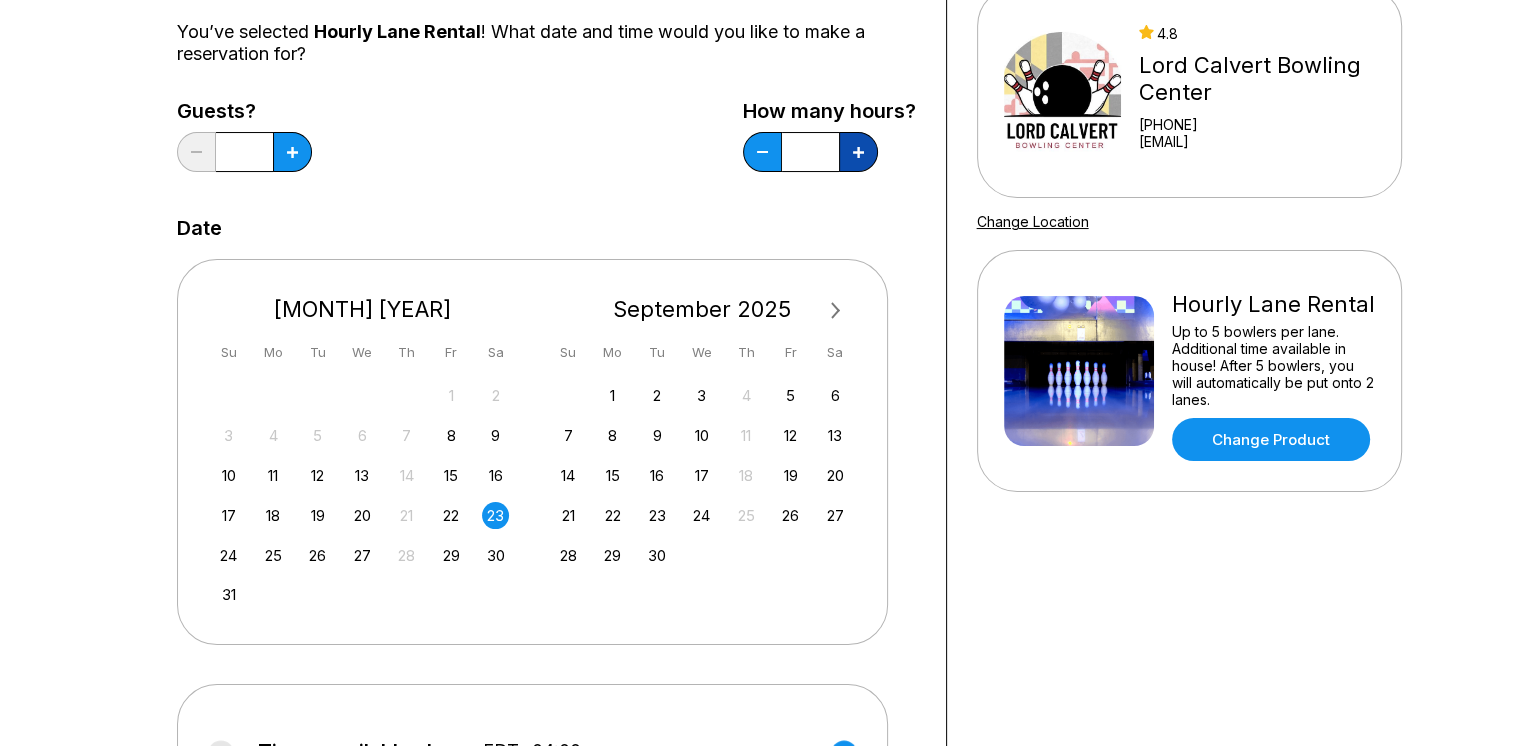 click 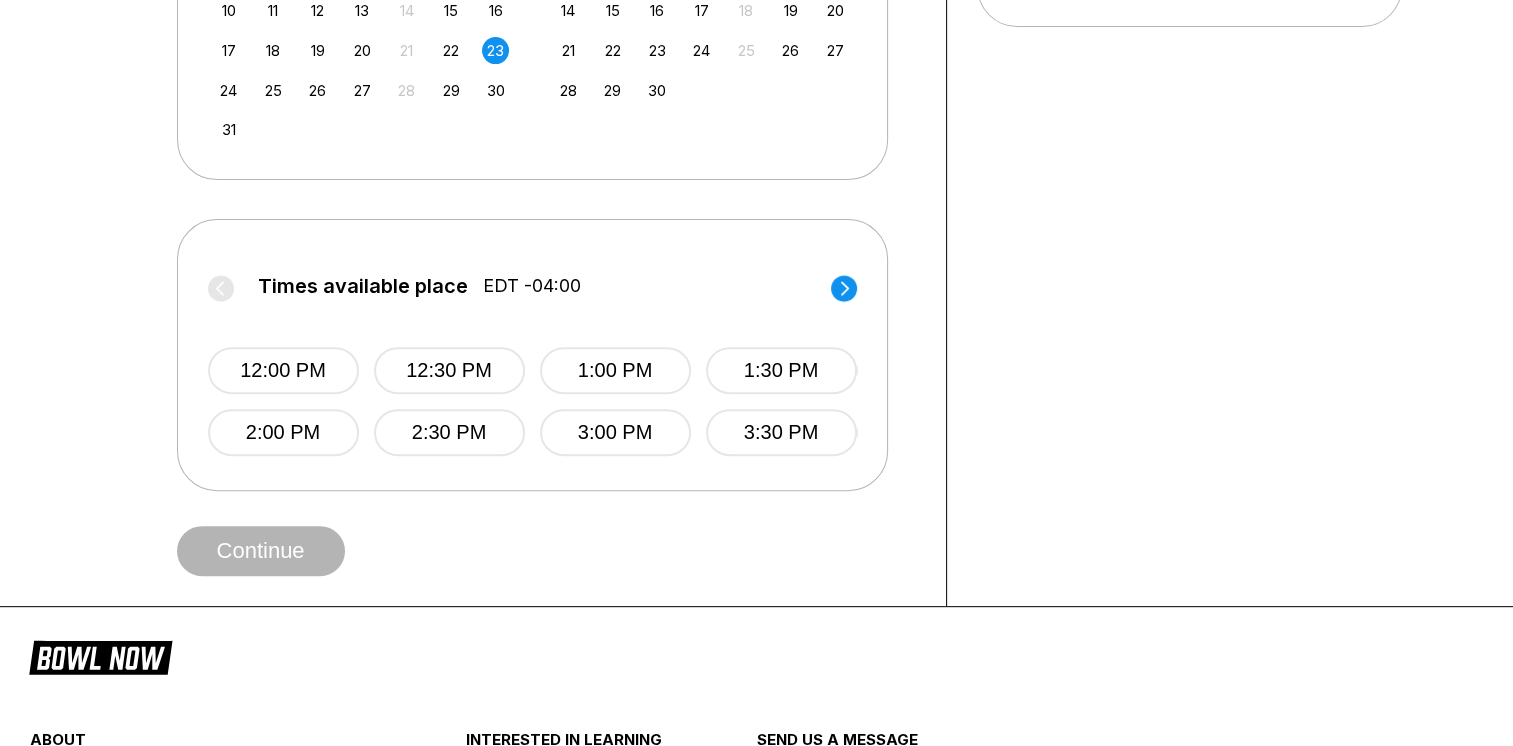 scroll, scrollTop: 700, scrollLeft: 0, axis: vertical 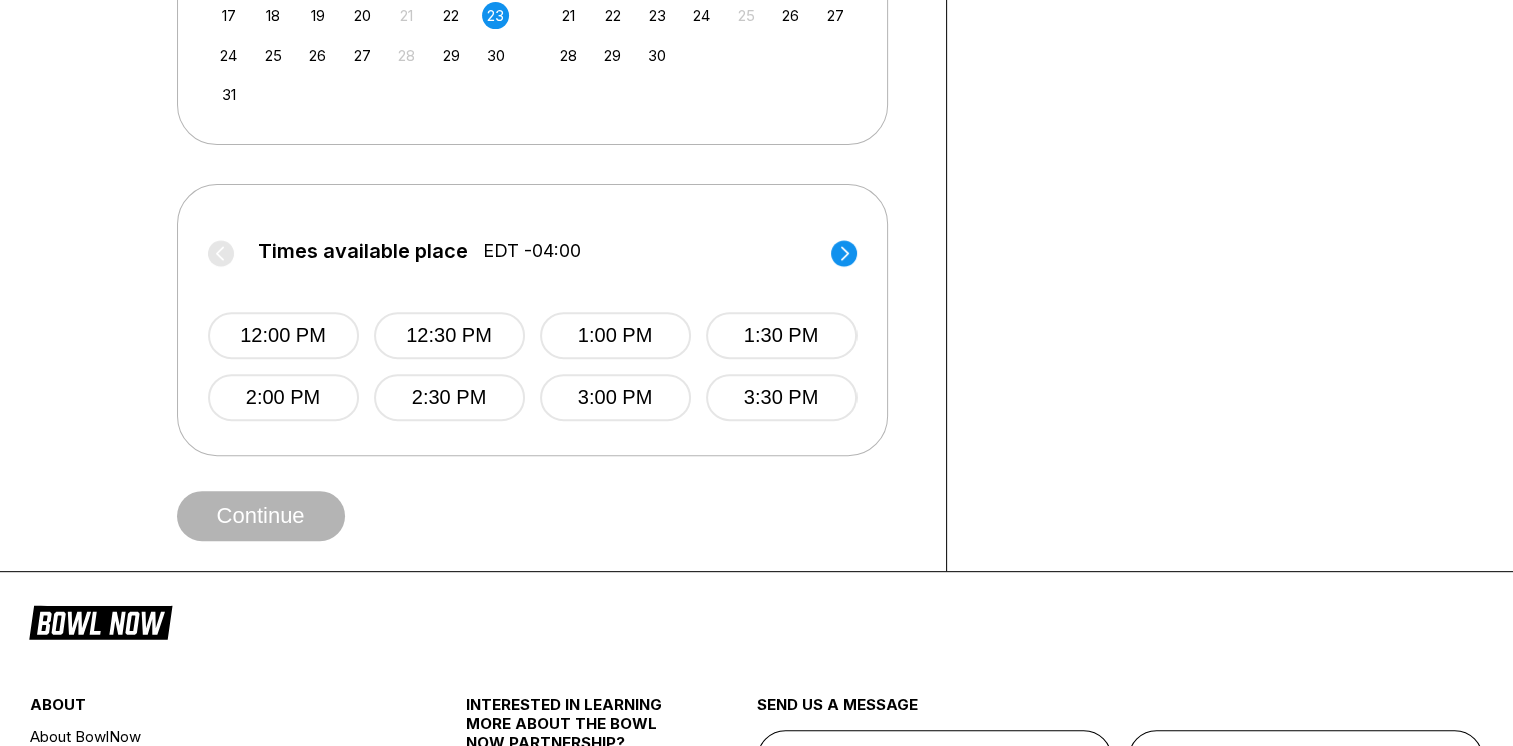 click 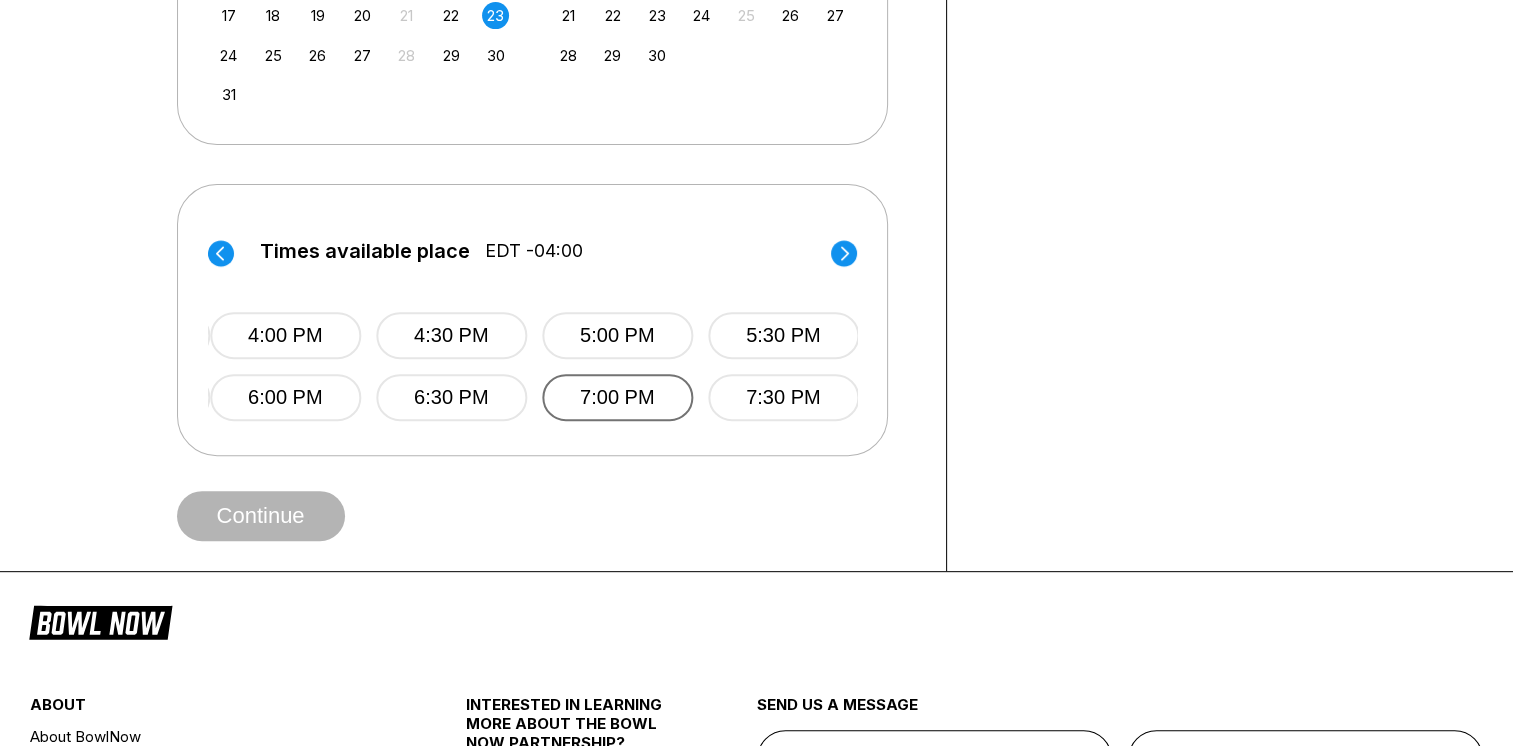 click on "7:00 PM" at bounding box center (617, 397) 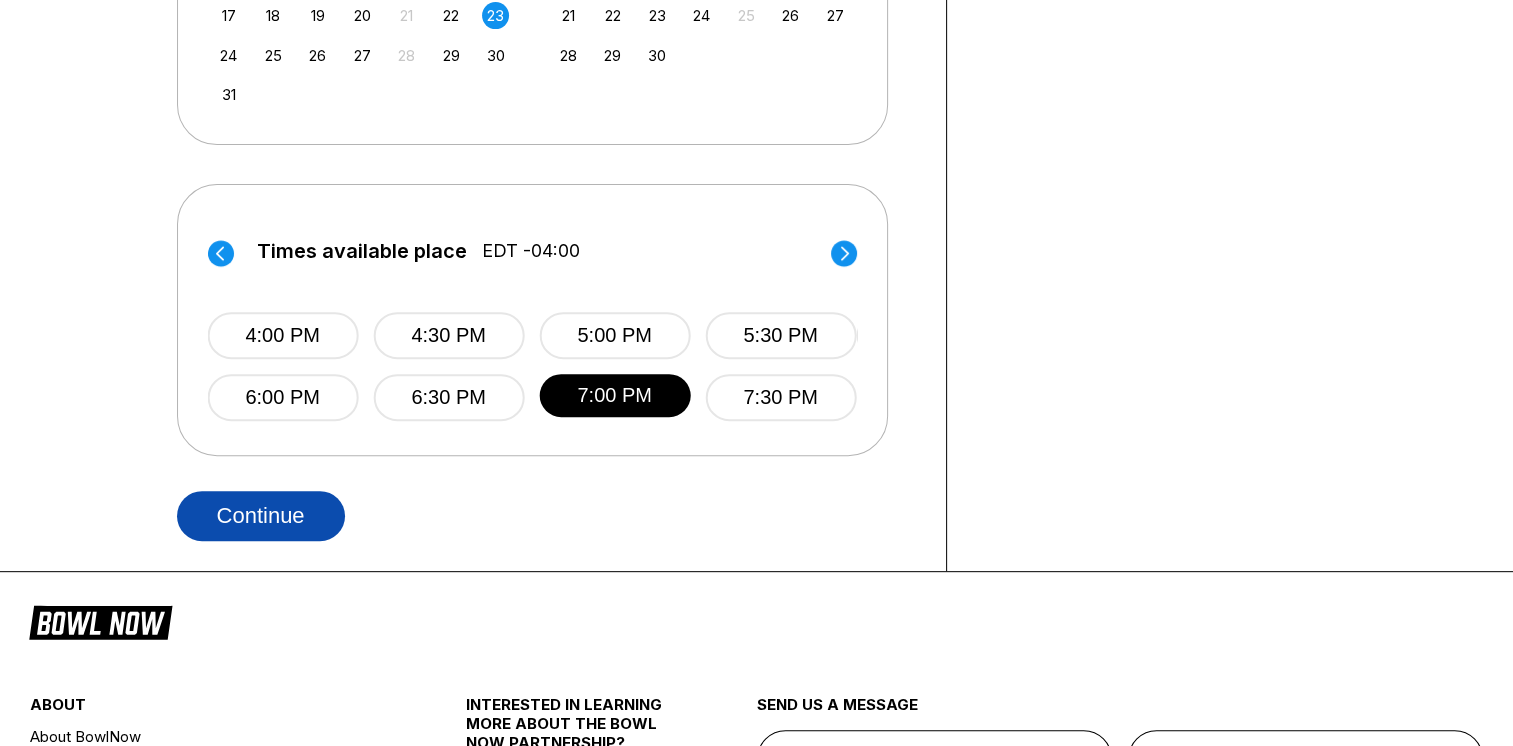 click on "Continue" at bounding box center (261, 516) 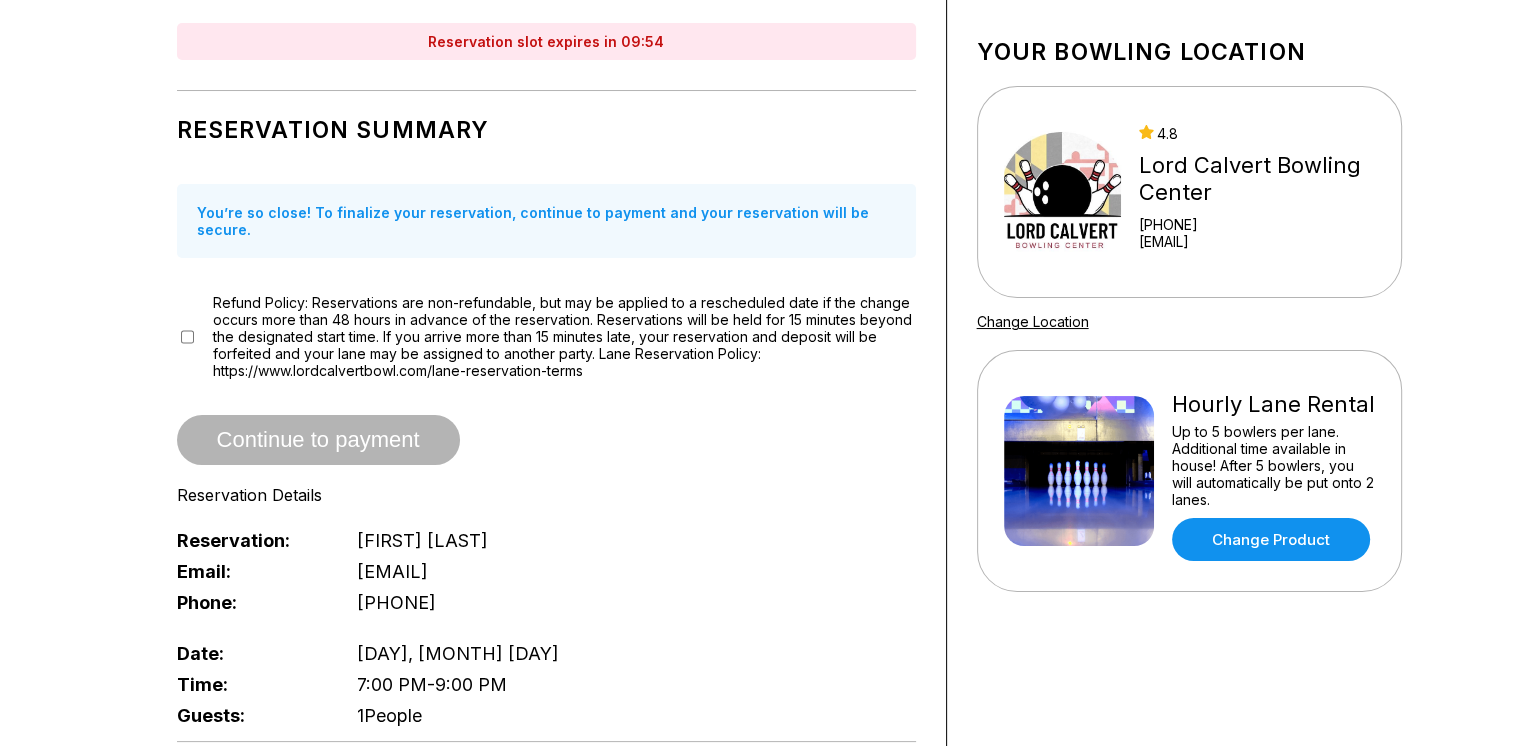 scroll, scrollTop: 100, scrollLeft: 0, axis: vertical 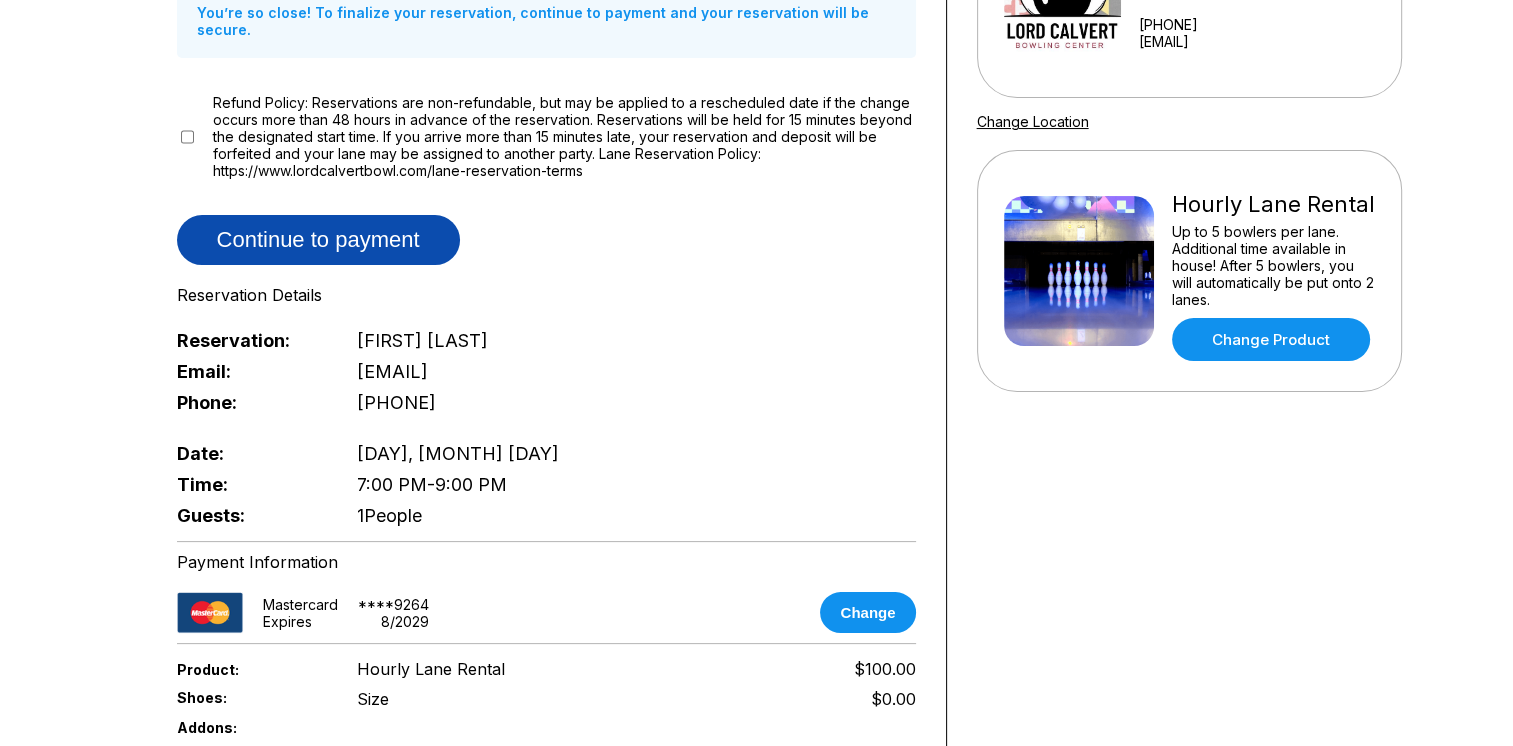 click on "Continue to payment" at bounding box center [318, 240] 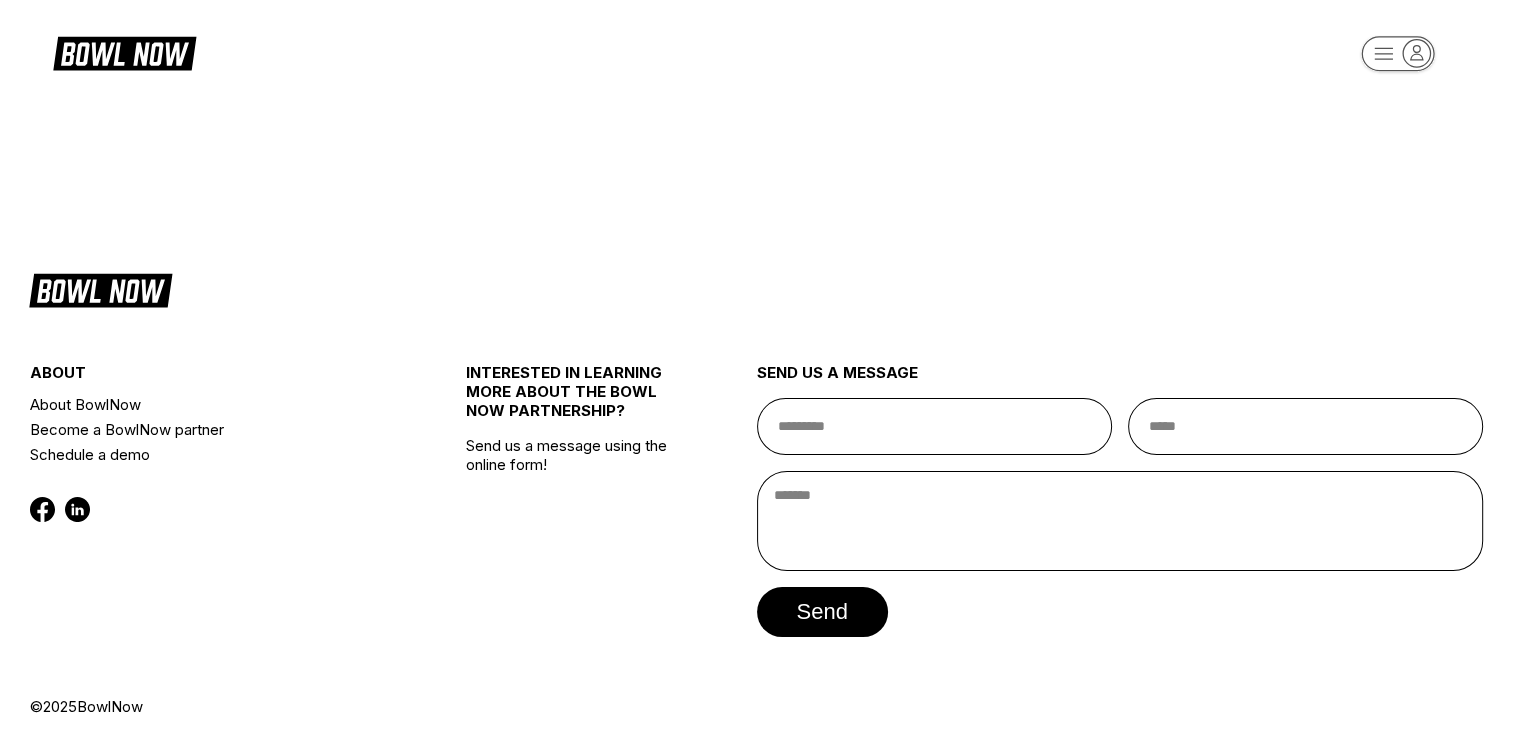 scroll, scrollTop: 0, scrollLeft: 0, axis: both 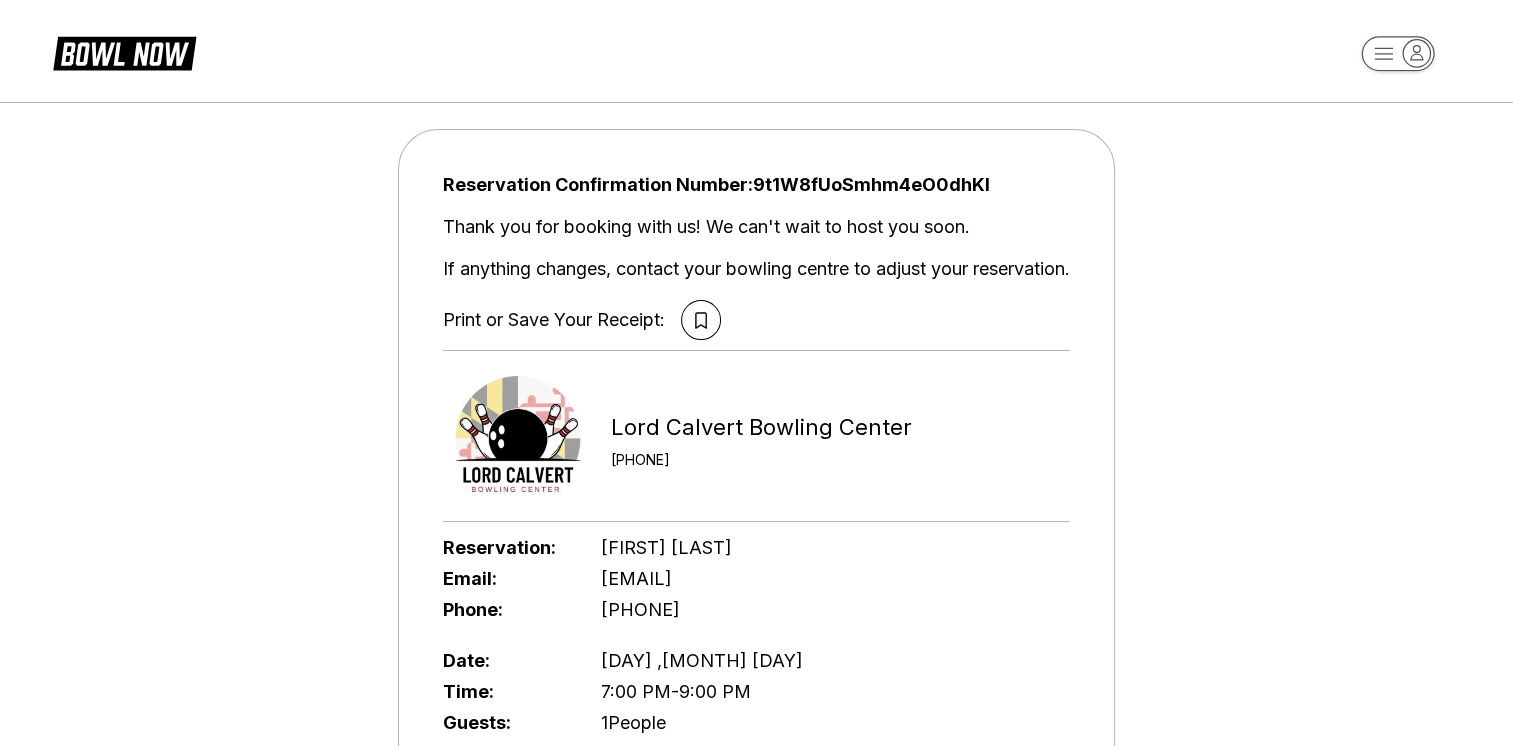 drag, startPoint x: 630, startPoint y: 223, endPoint x: 1072, endPoint y: 52, distance: 473.9251 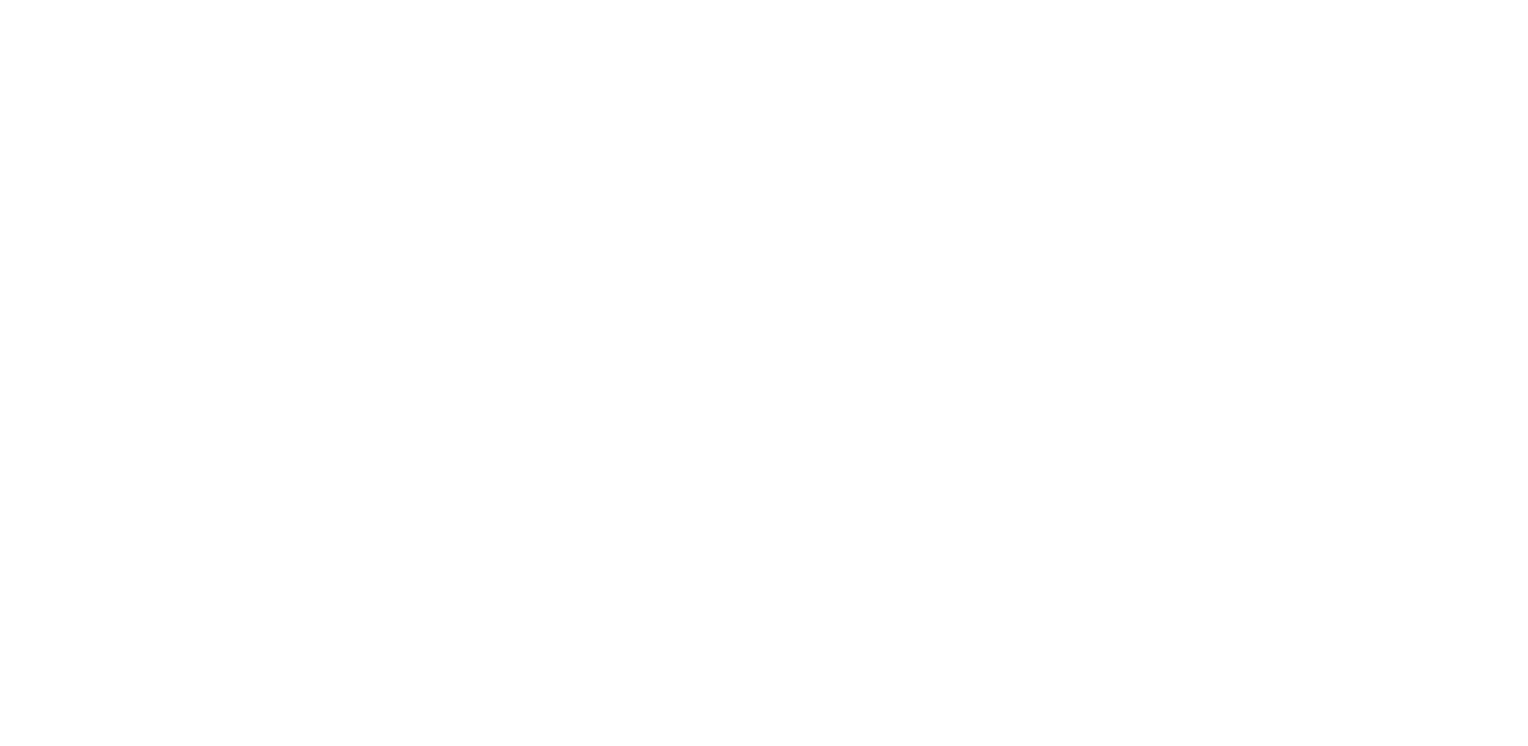 scroll, scrollTop: 0, scrollLeft: 0, axis: both 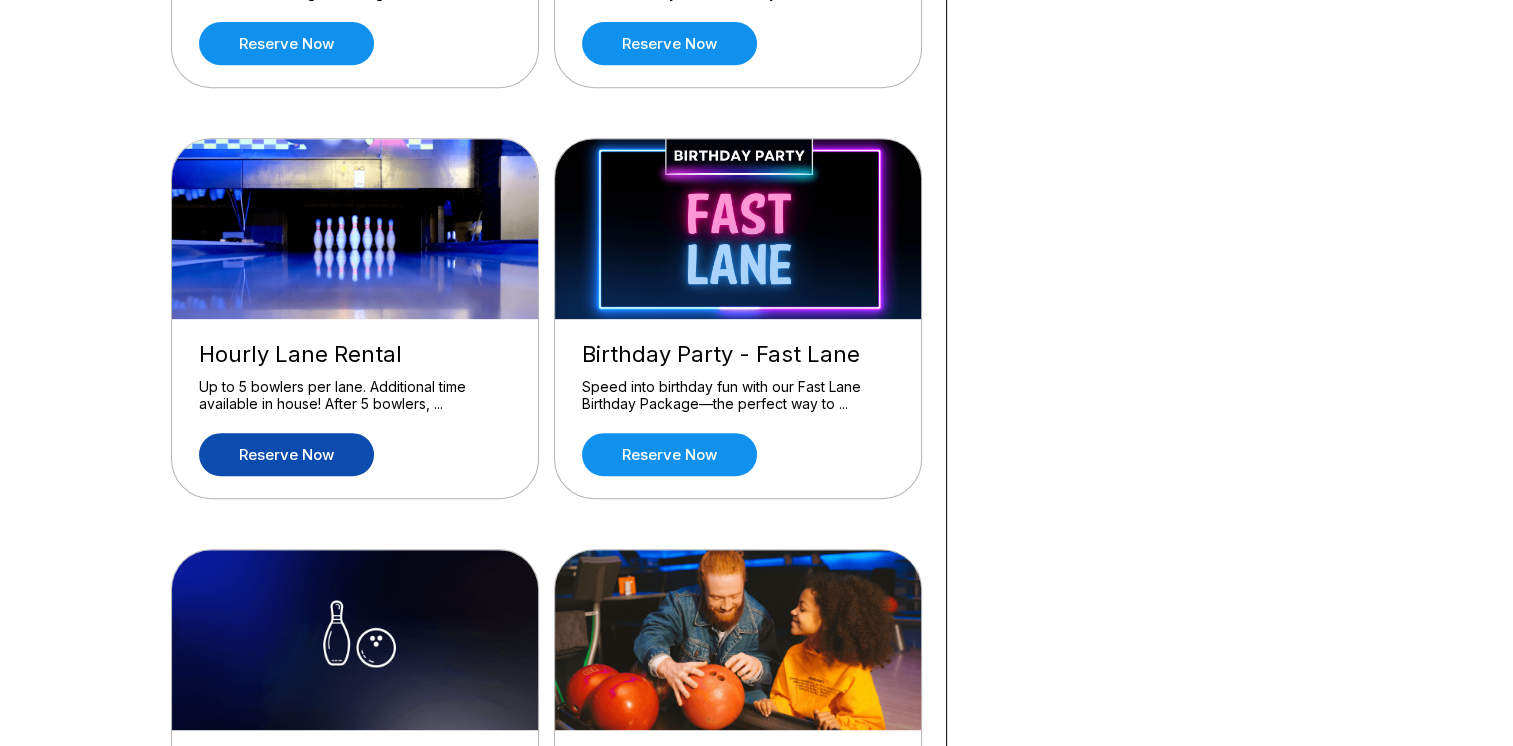 click on "Reserve now" at bounding box center [286, 454] 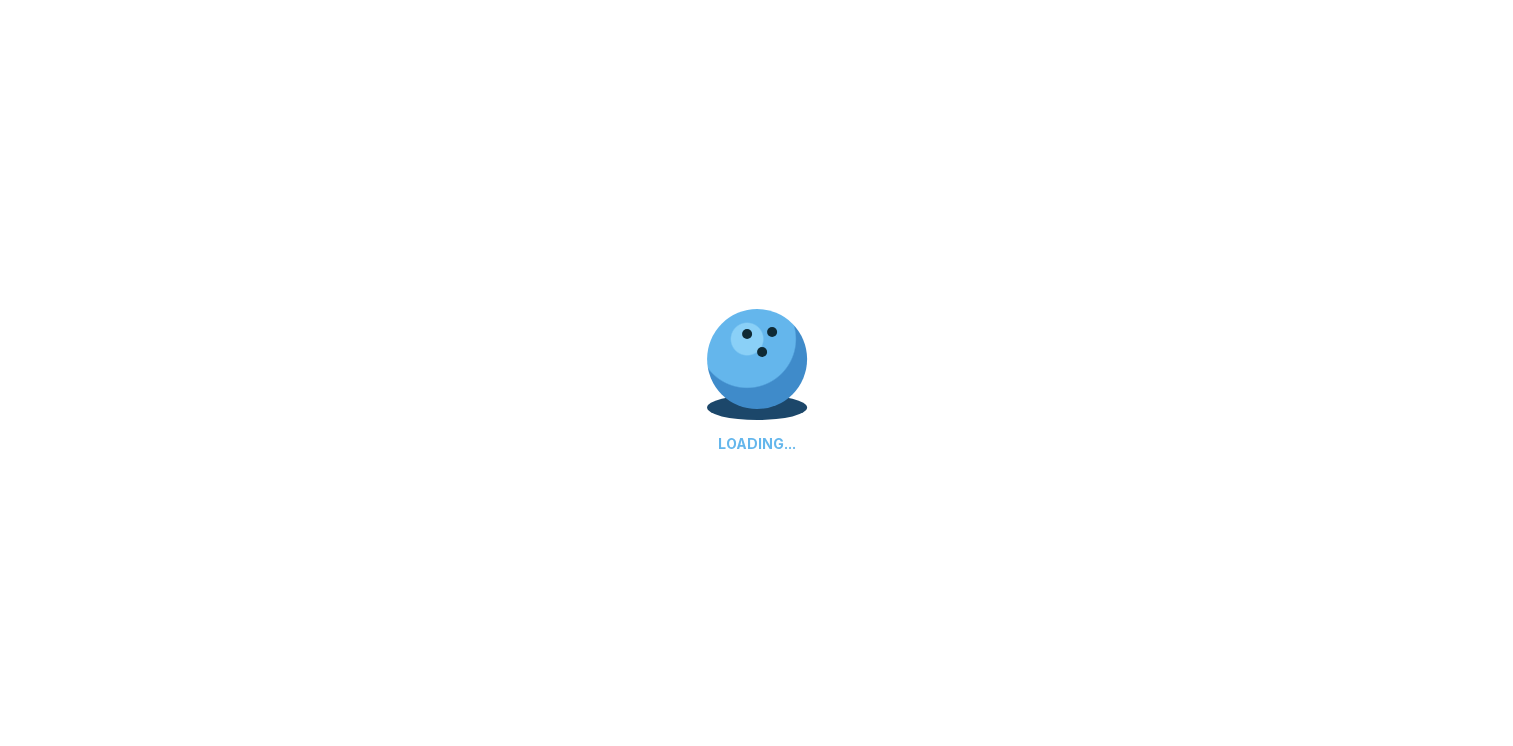 scroll, scrollTop: 0, scrollLeft: 0, axis: both 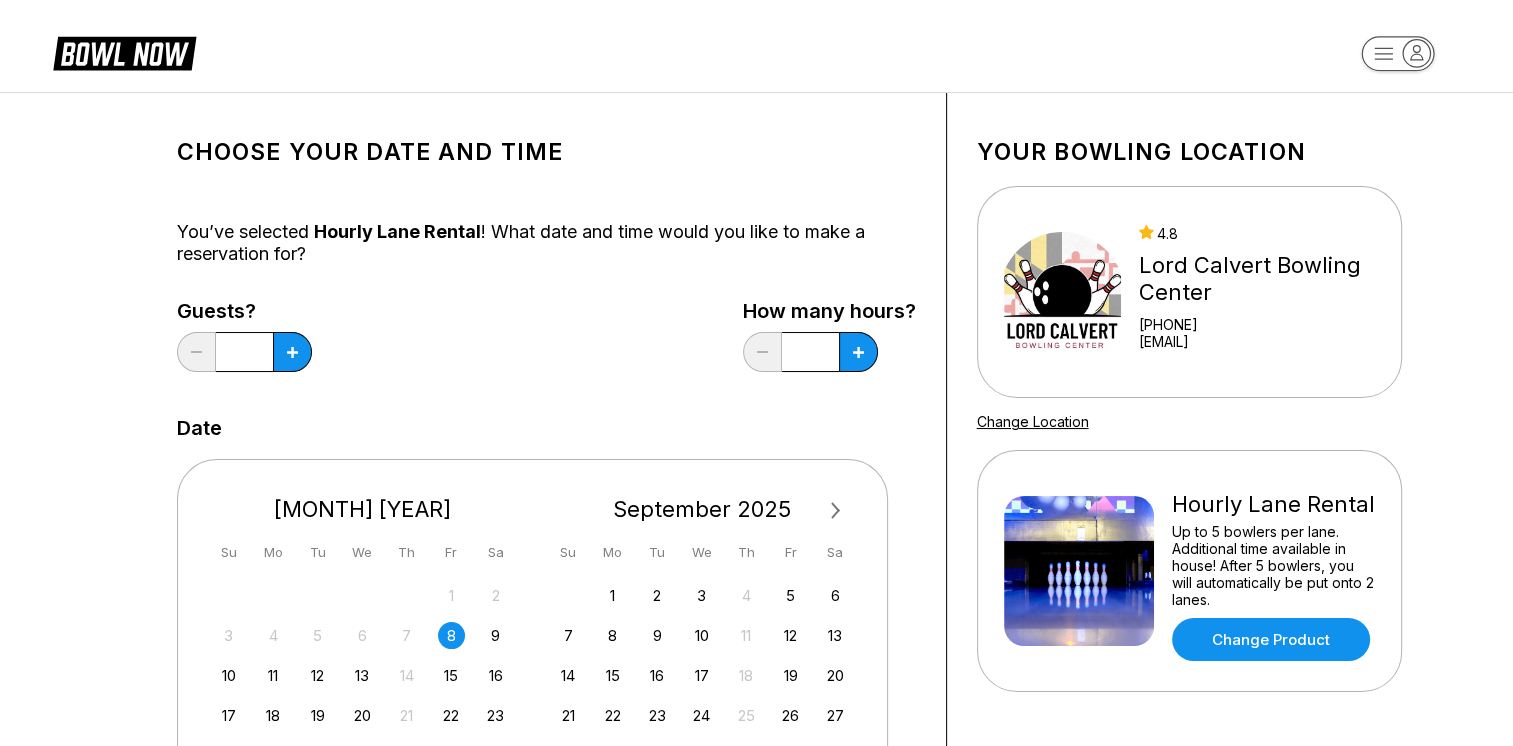 click on "How many hours? *" at bounding box center (829, 341) 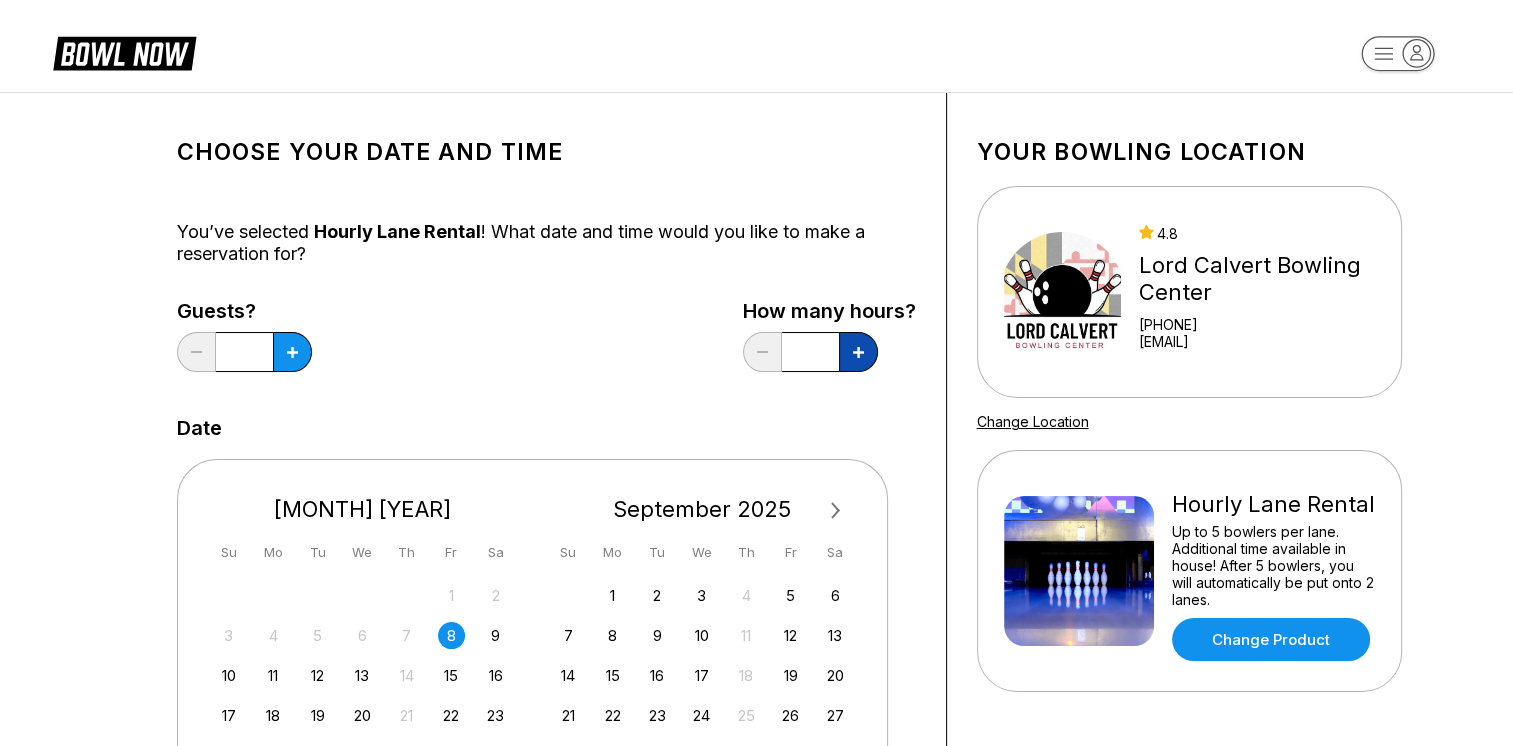 click at bounding box center (292, 352) 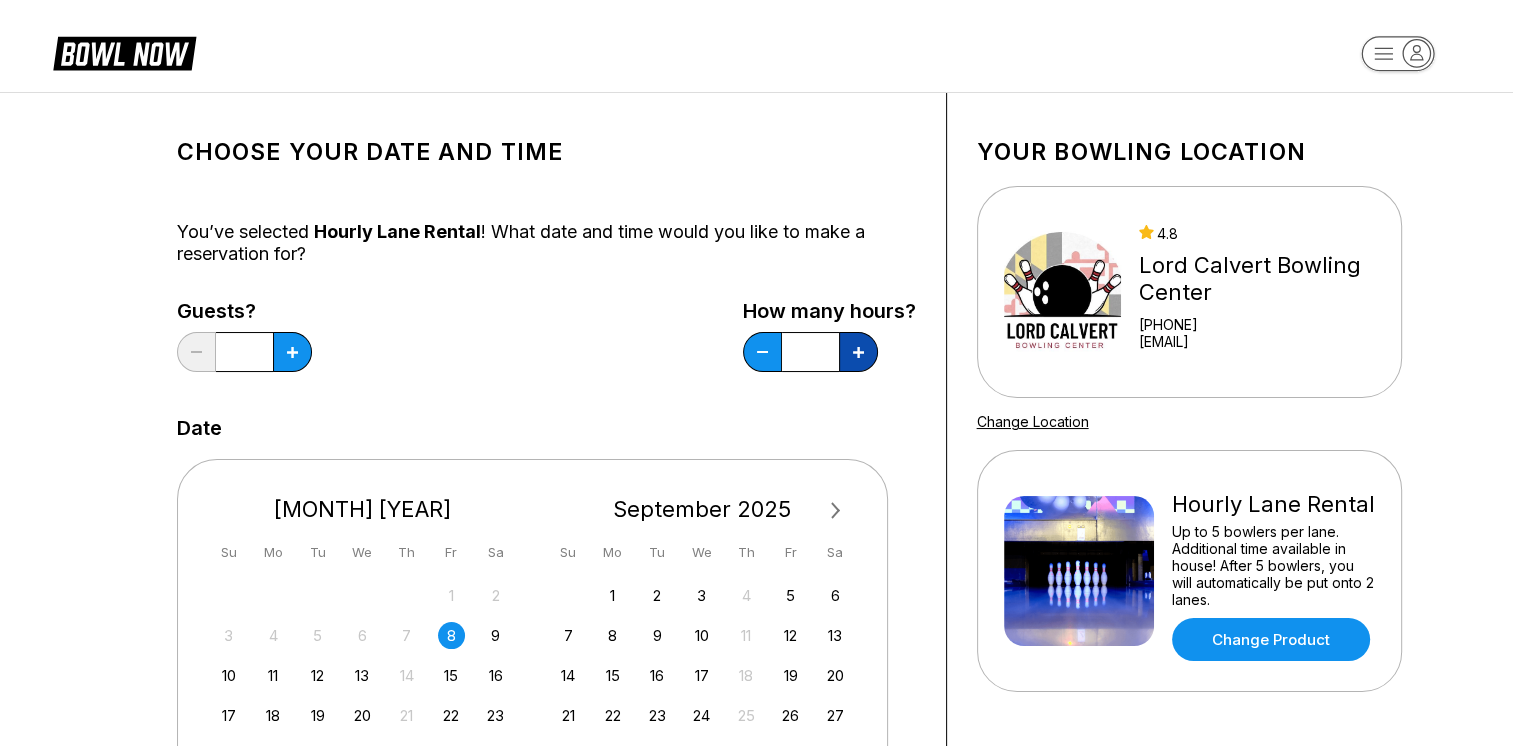 click at bounding box center [292, 352] 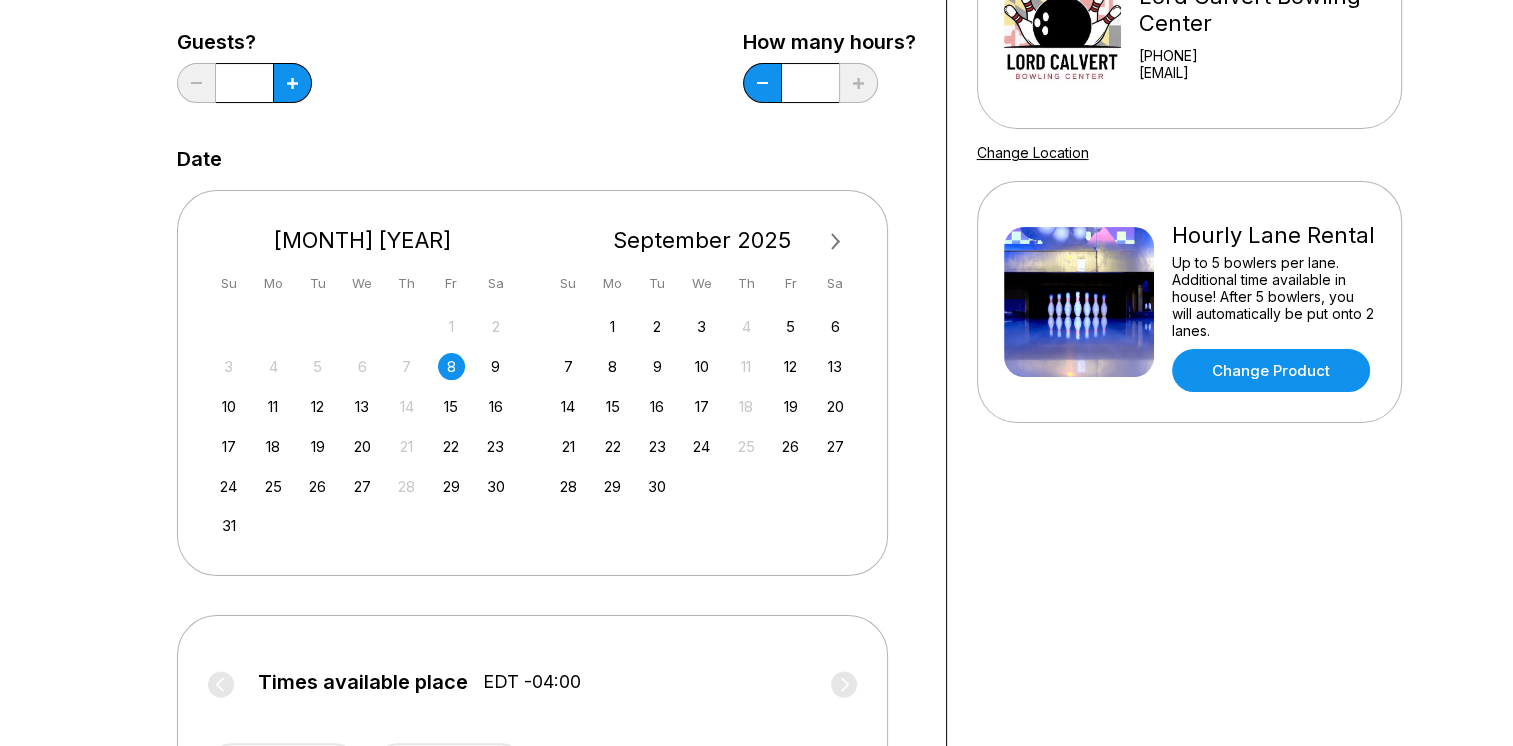 scroll, scrollTop: 300, scrollLeft: 0, axis: vertical 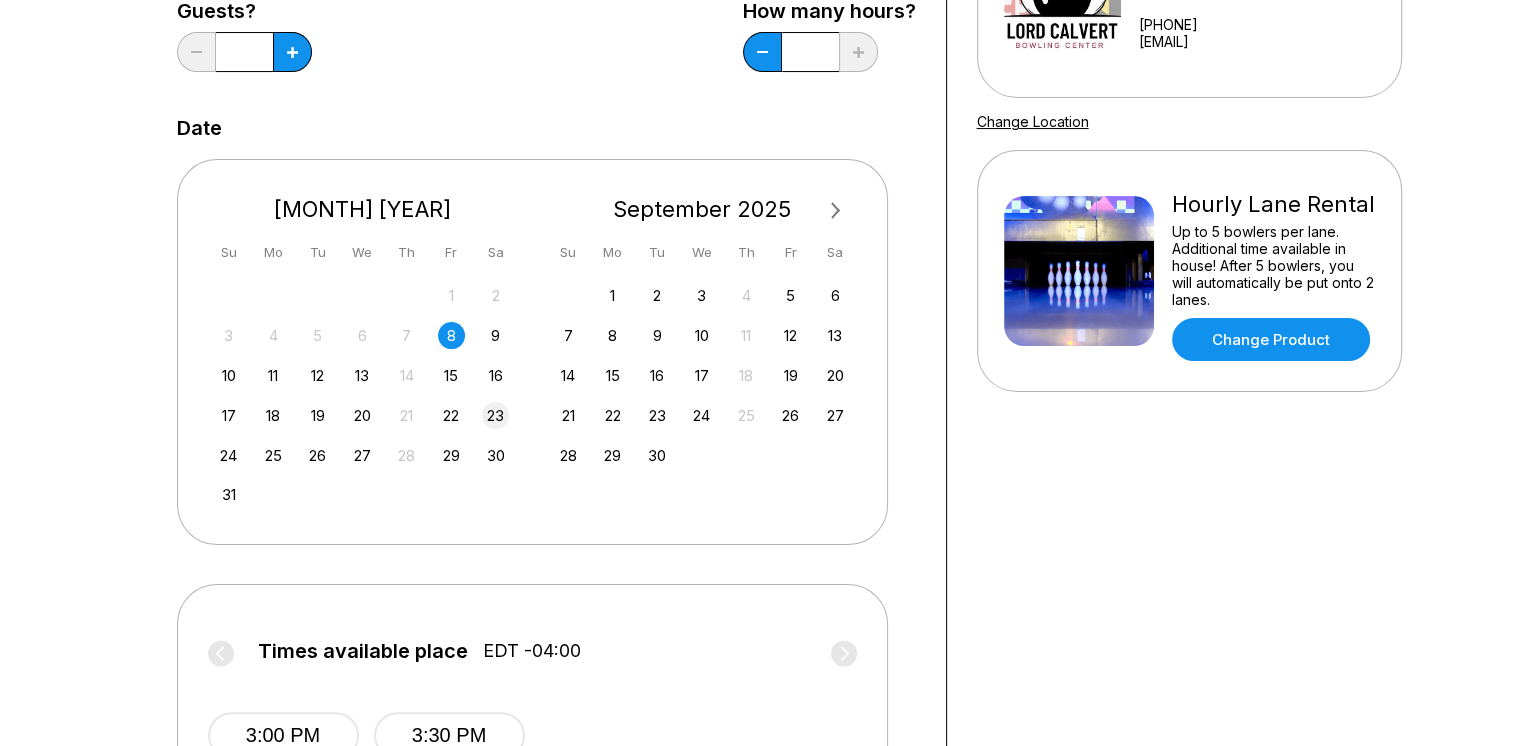 click on "23" at bounding box center [495, 415] 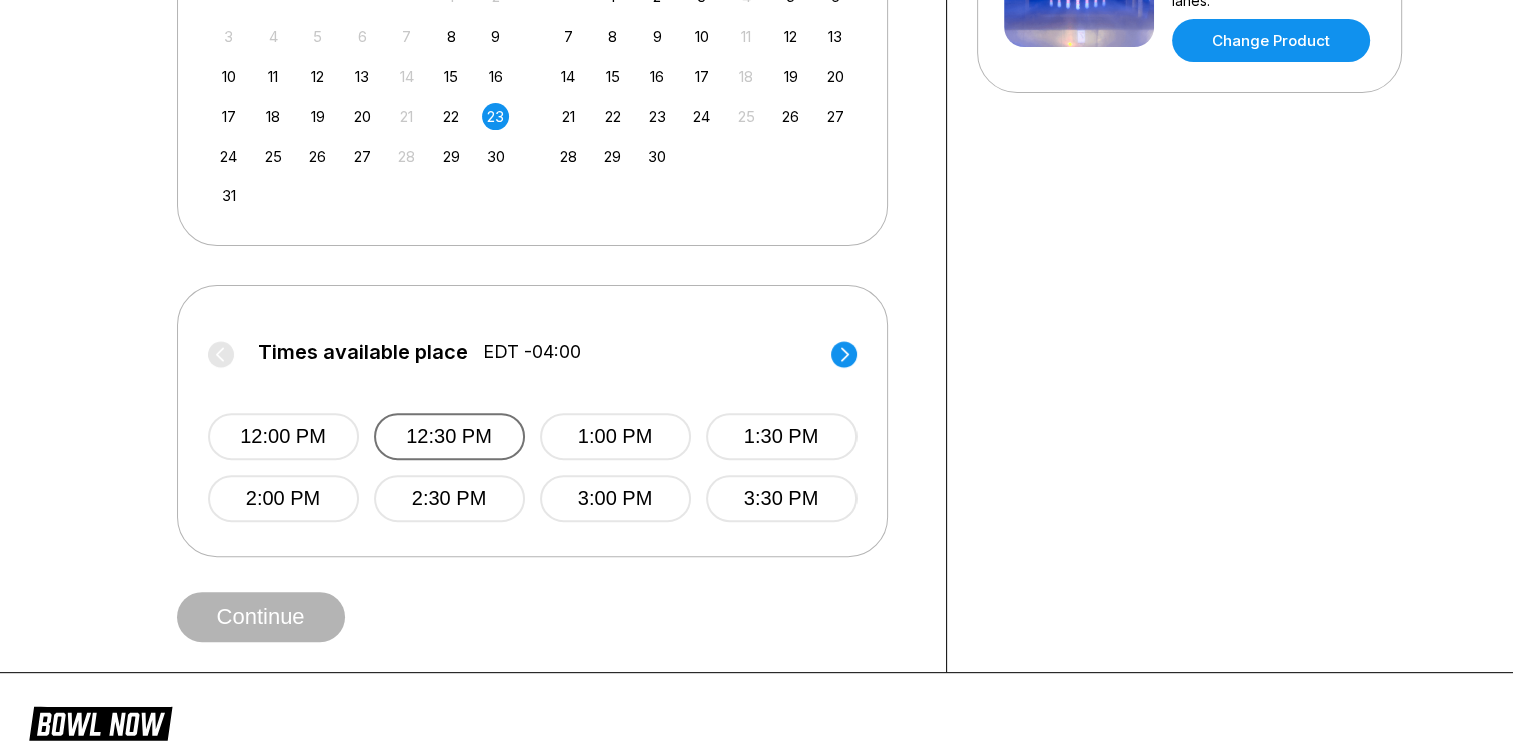 scroll, scrollTop: 600, scrollLeft: 0, axis: vertical 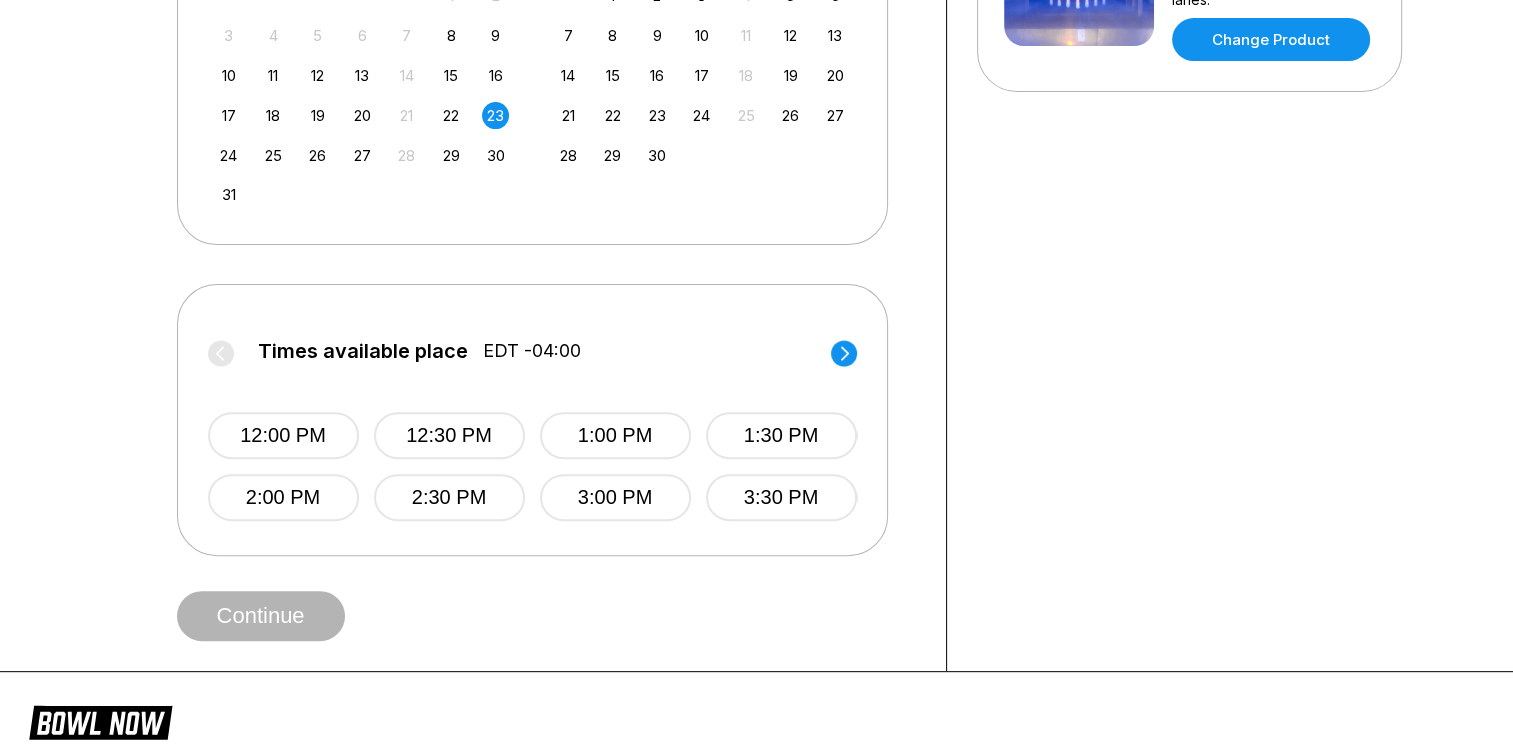click 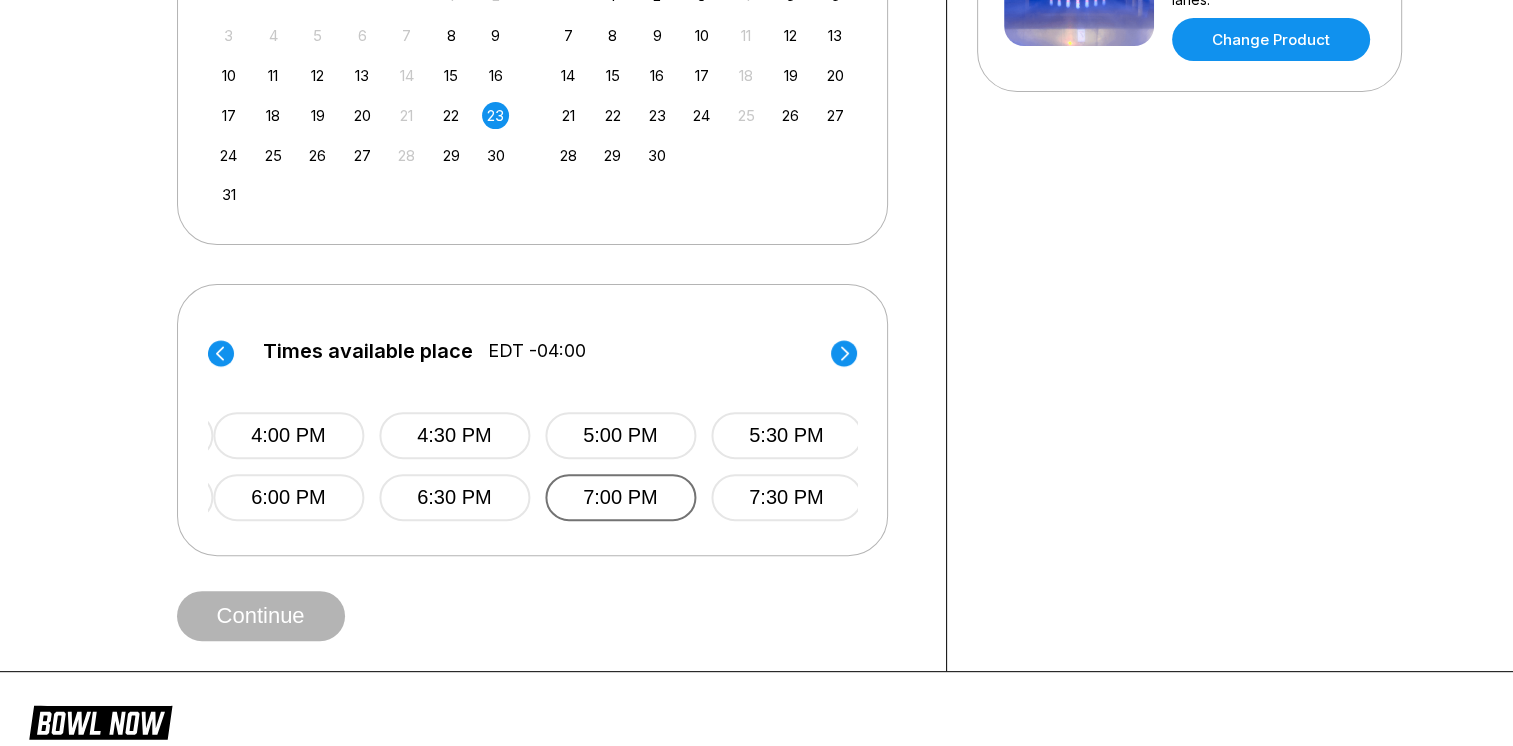 click on "7:00 PM" at bounding box center (620, 497) 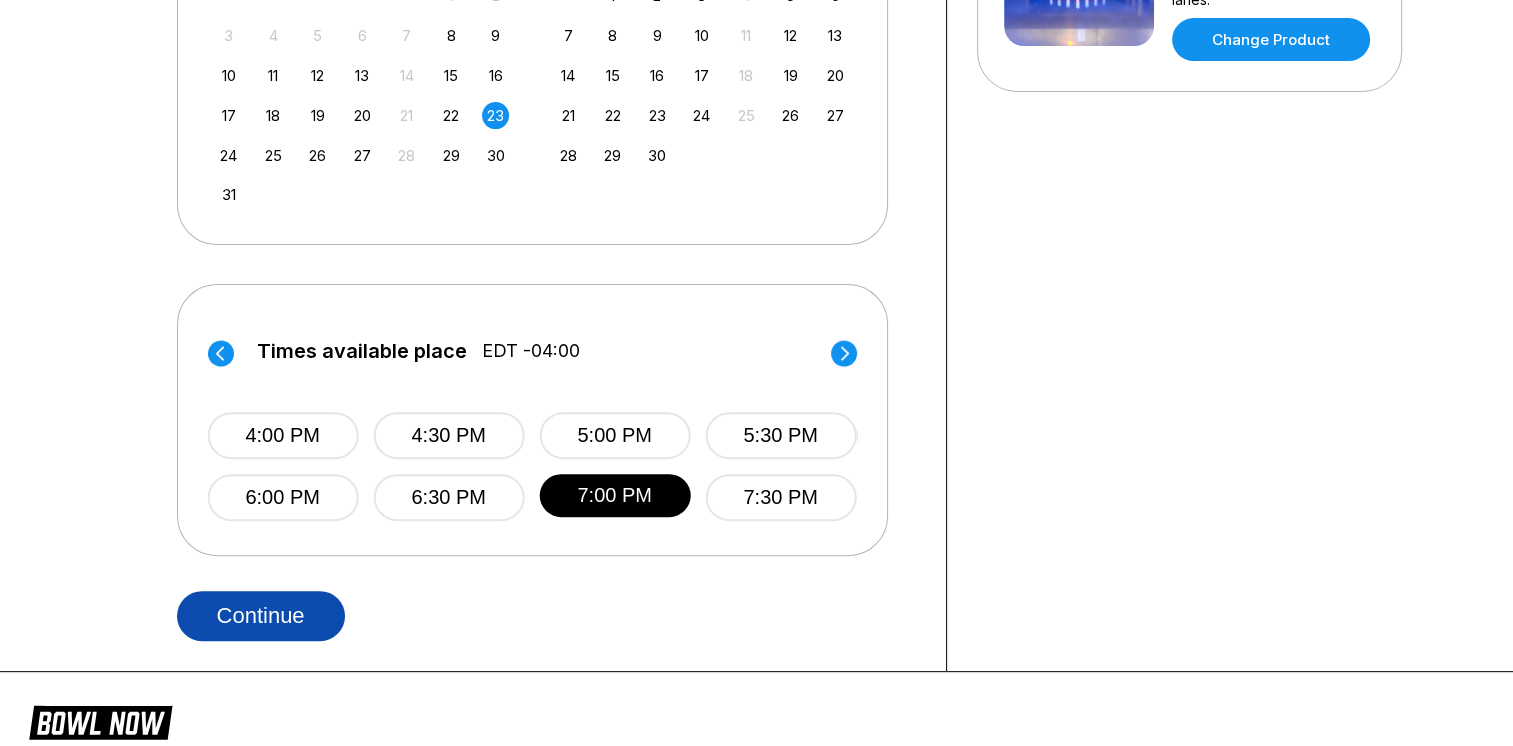 click on "Continue" at bounding box center (261, 616) 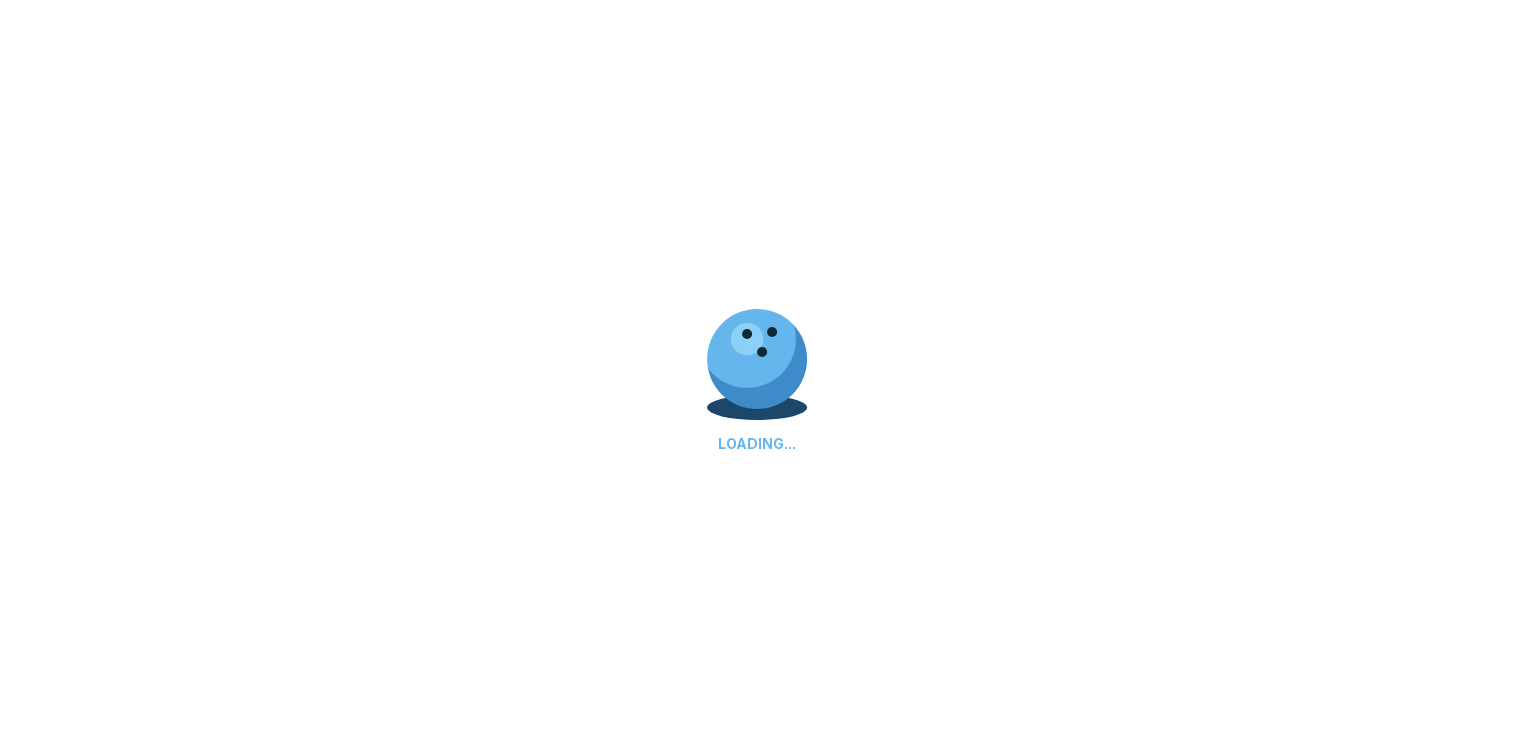 scroll, scrollTop: 0, scrollLeft: 0, axis: both 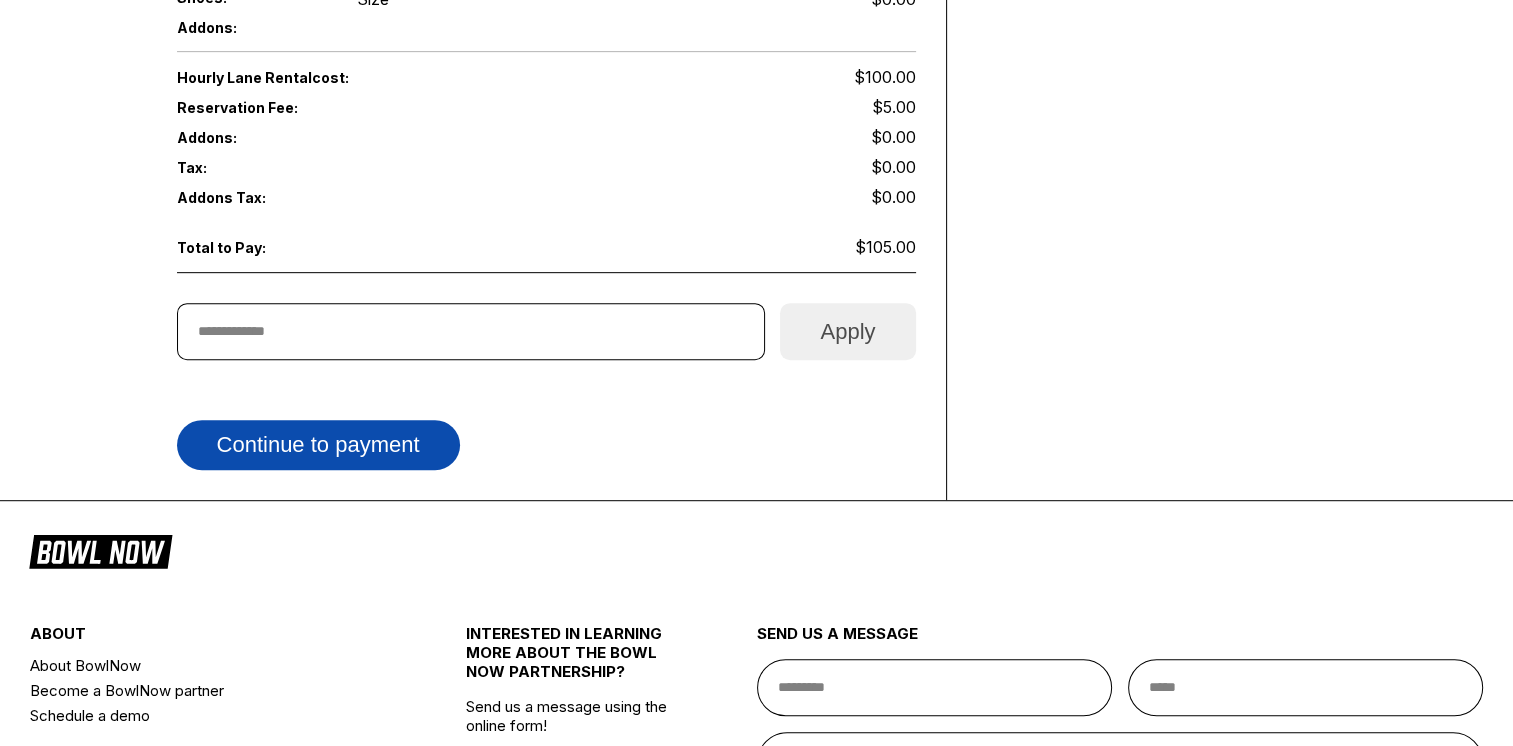 click on "Continue to payment" at bounding box center (318, 445) 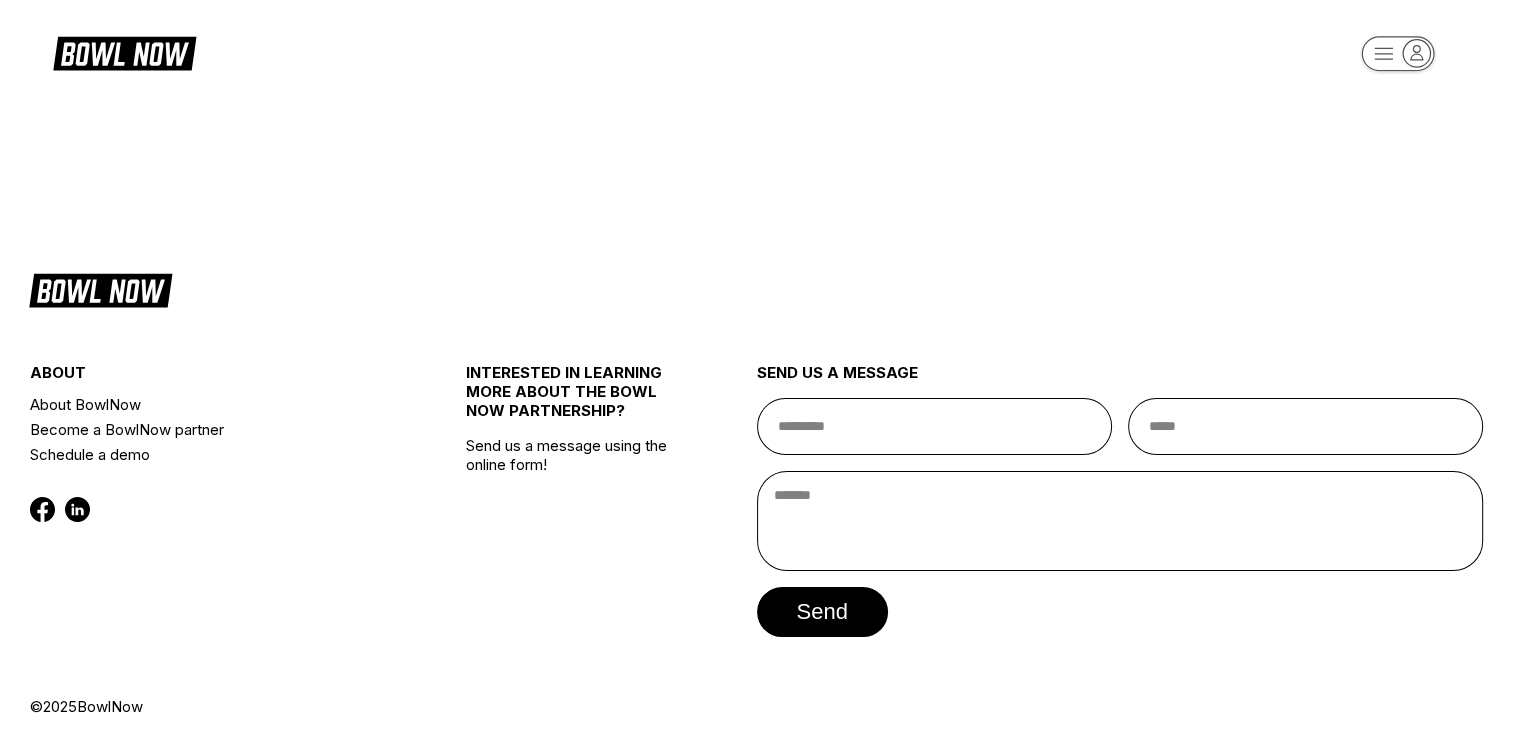 scroll, scrollTop: 0, scrollLeft: 0, axis: both 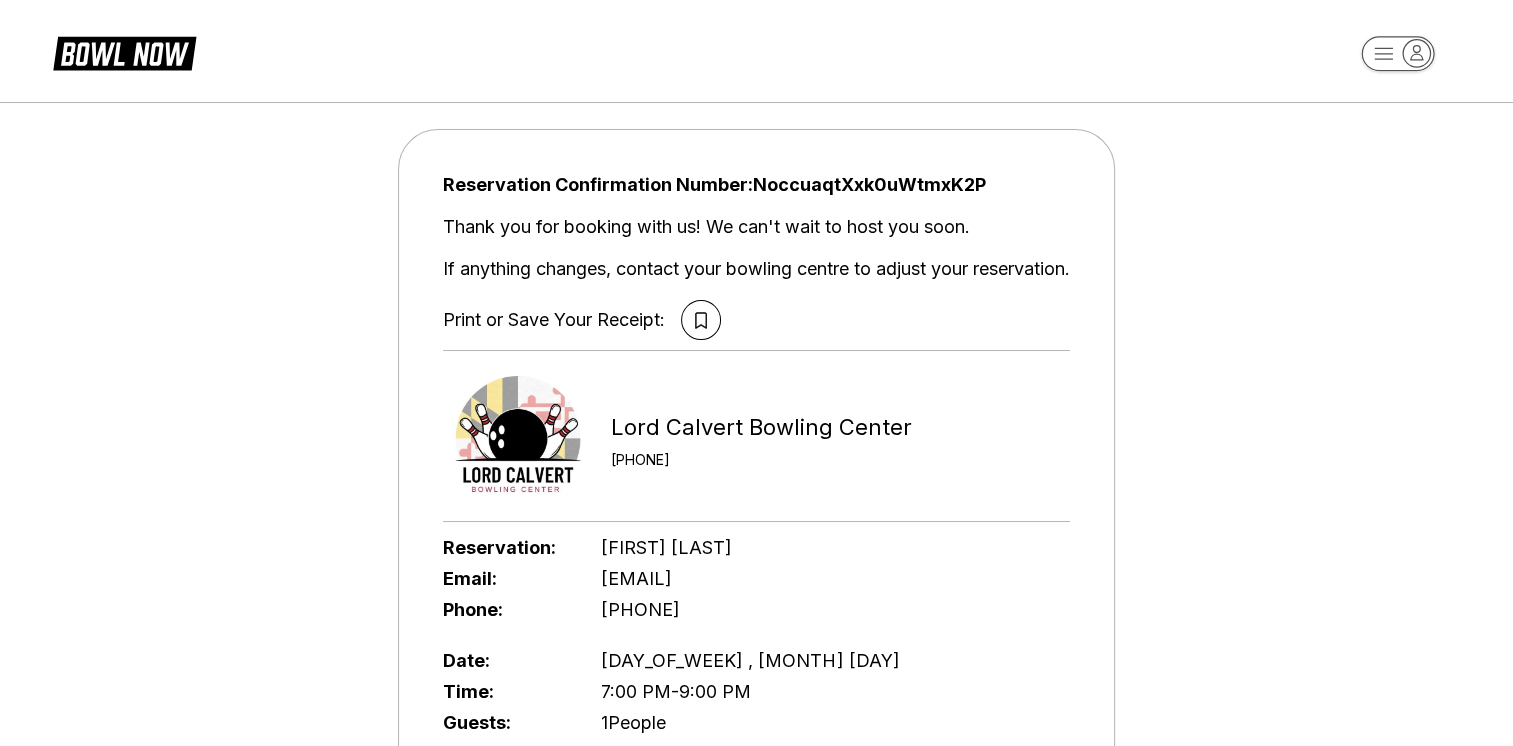 drag, startPoint x: 886, startPoint y: 284, endPoint x: 1294, endPoint y: 185, distance: 419.83926 